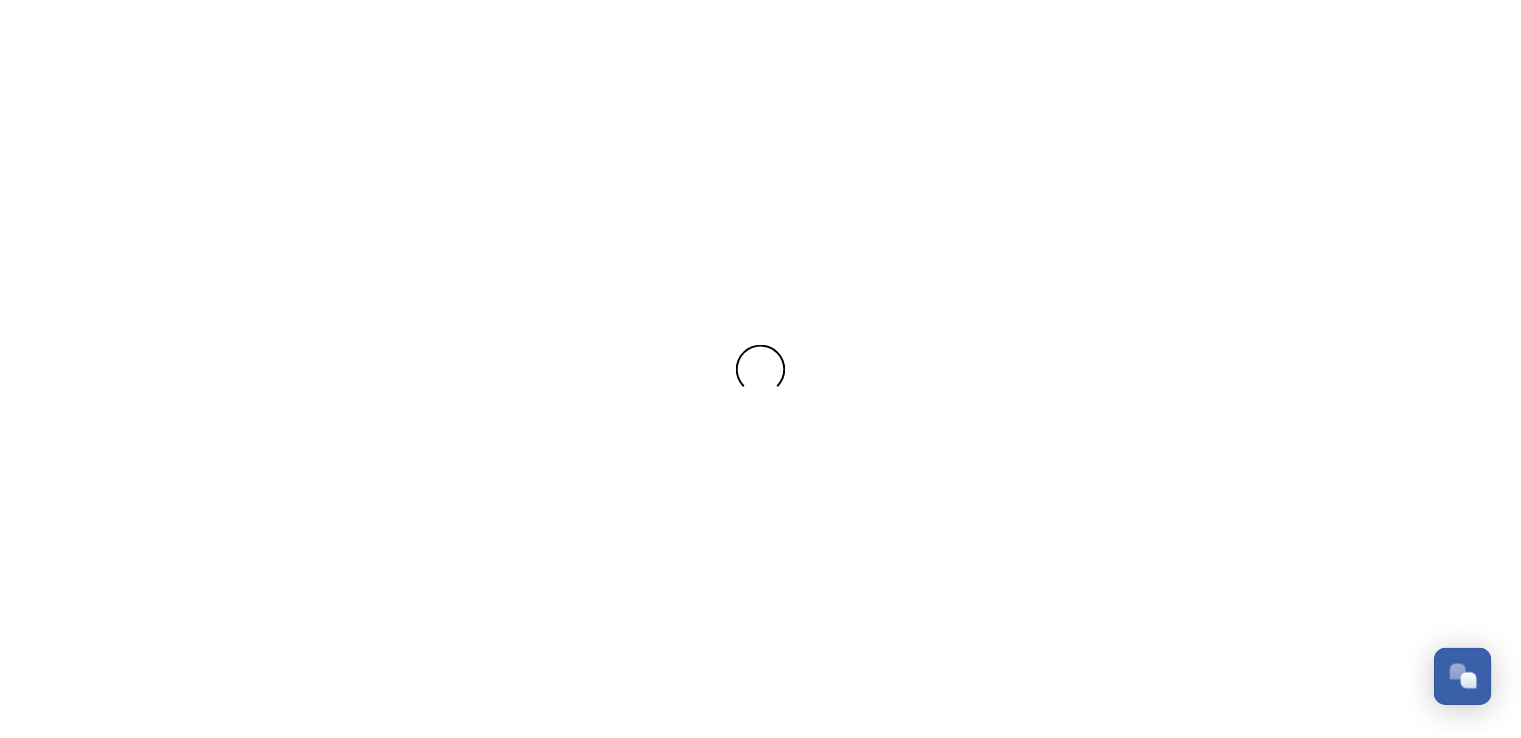 scroll, scrollTop: 0, scrollLeft: 0, axis: both 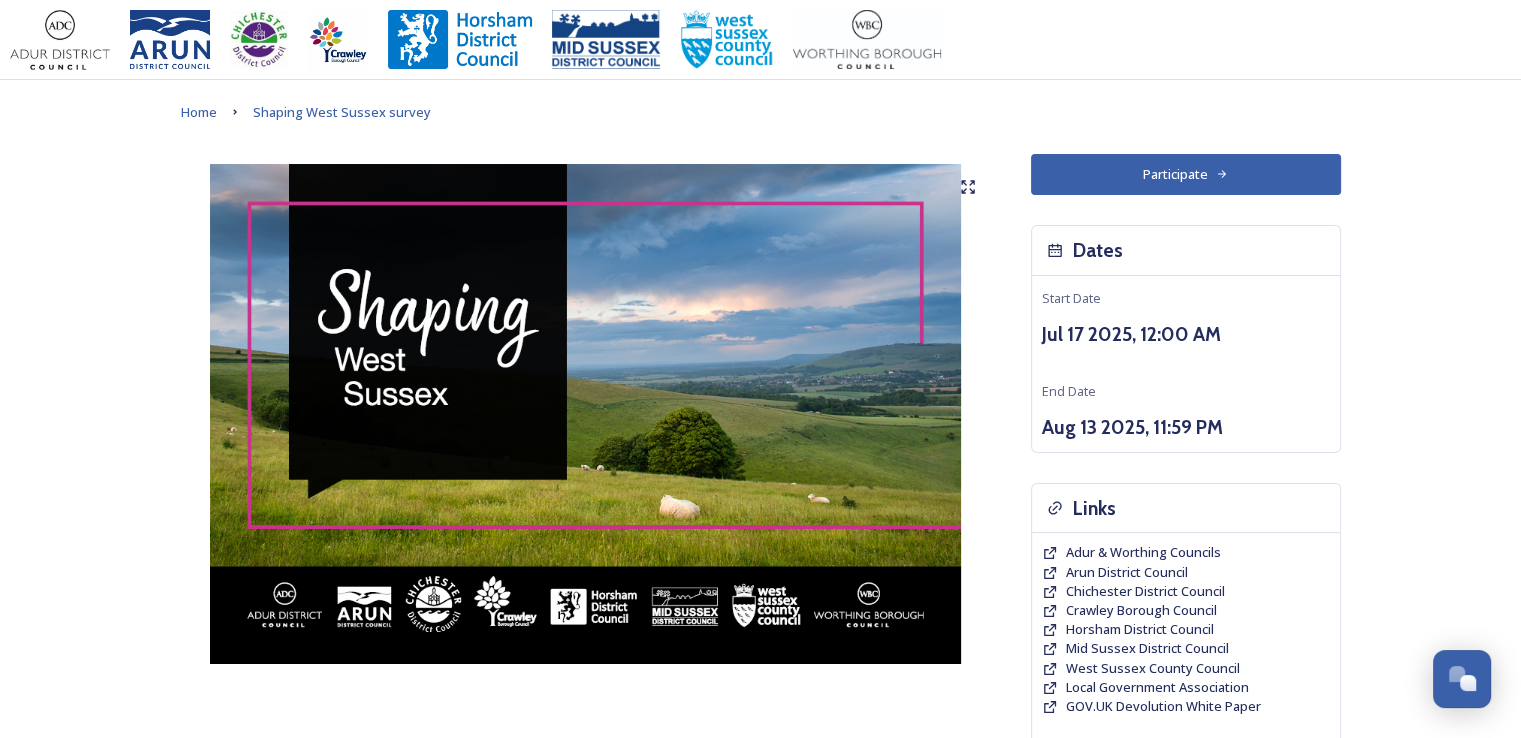 click 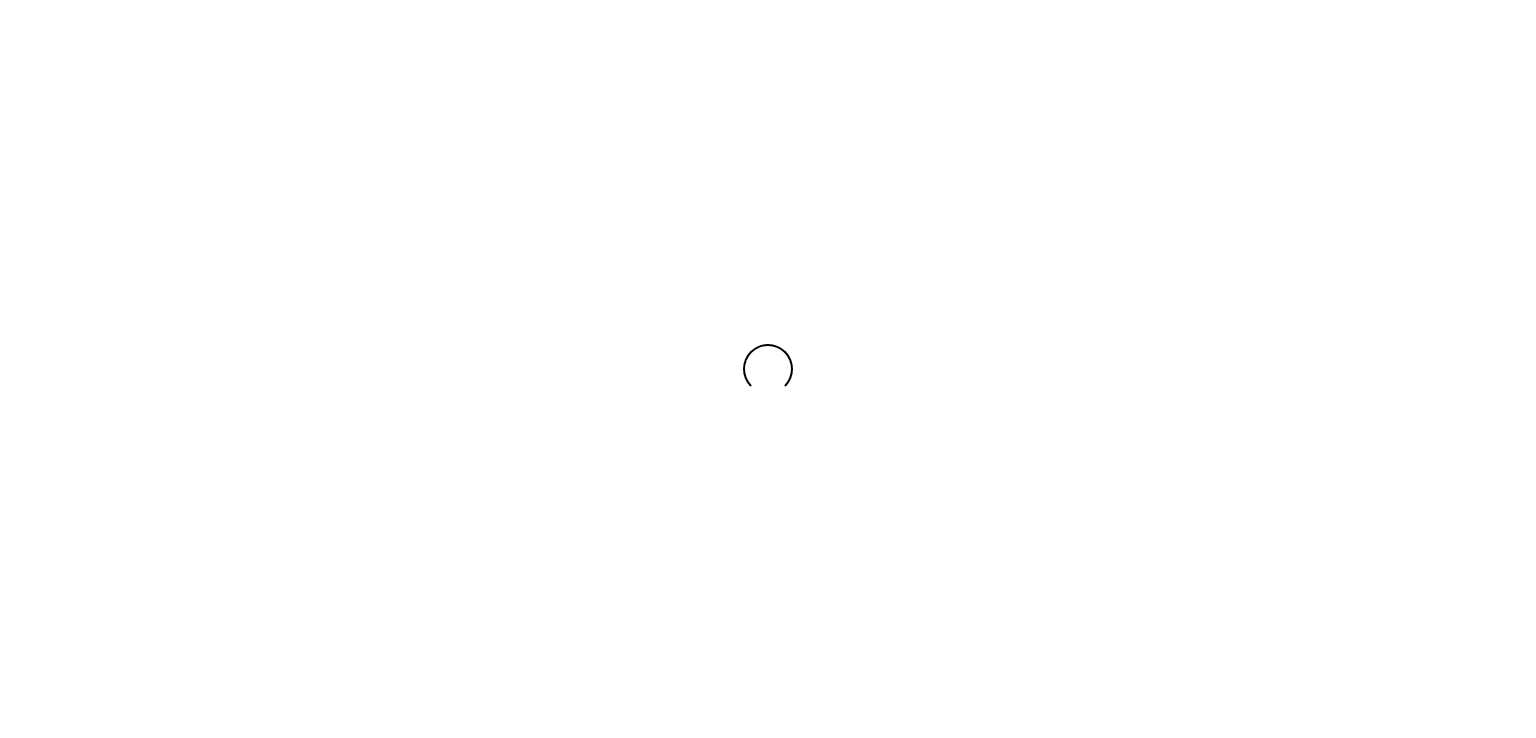 scroll, scrollTop: 0, scrollLeft: 0, axis: both 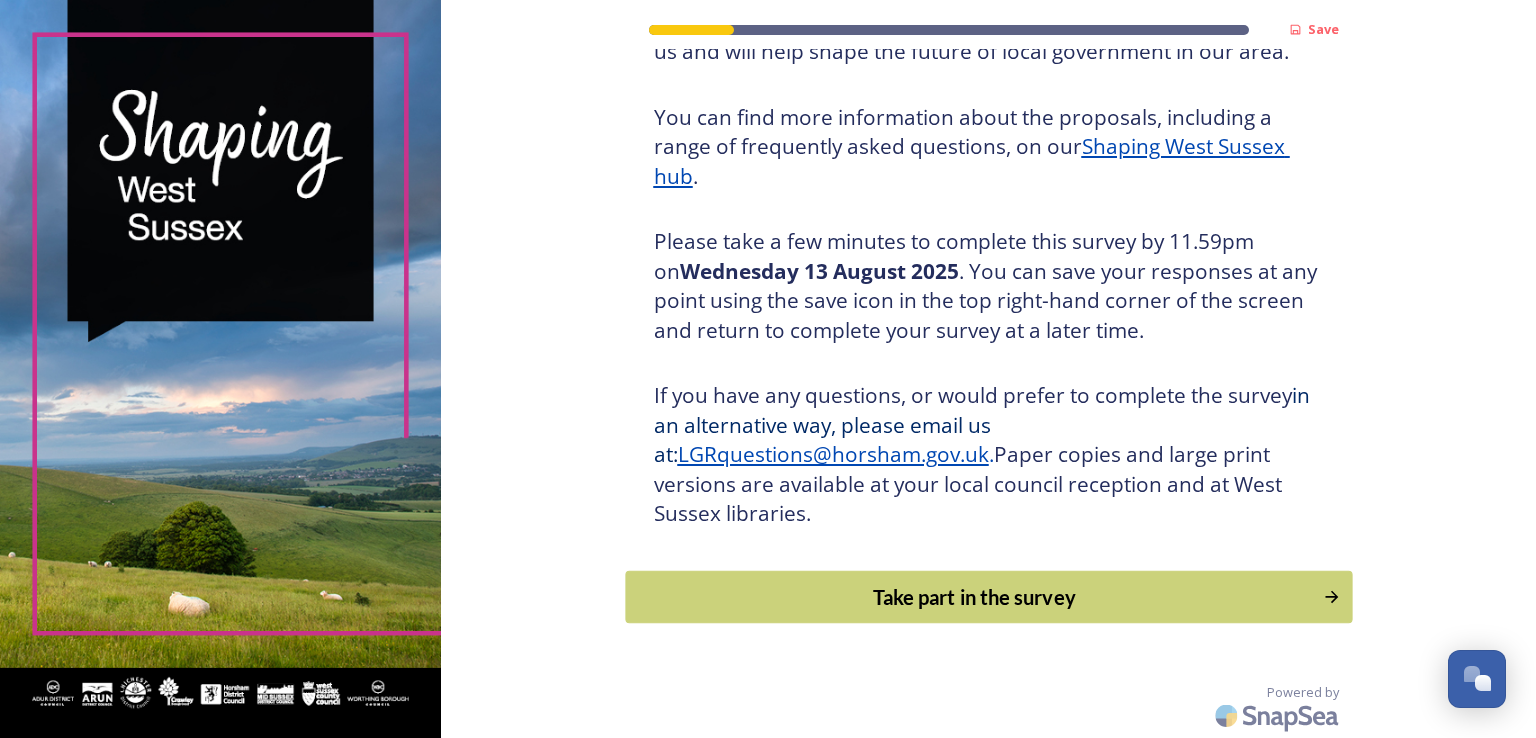 click on "Take part in the survey" at bounding box center (974, 597) 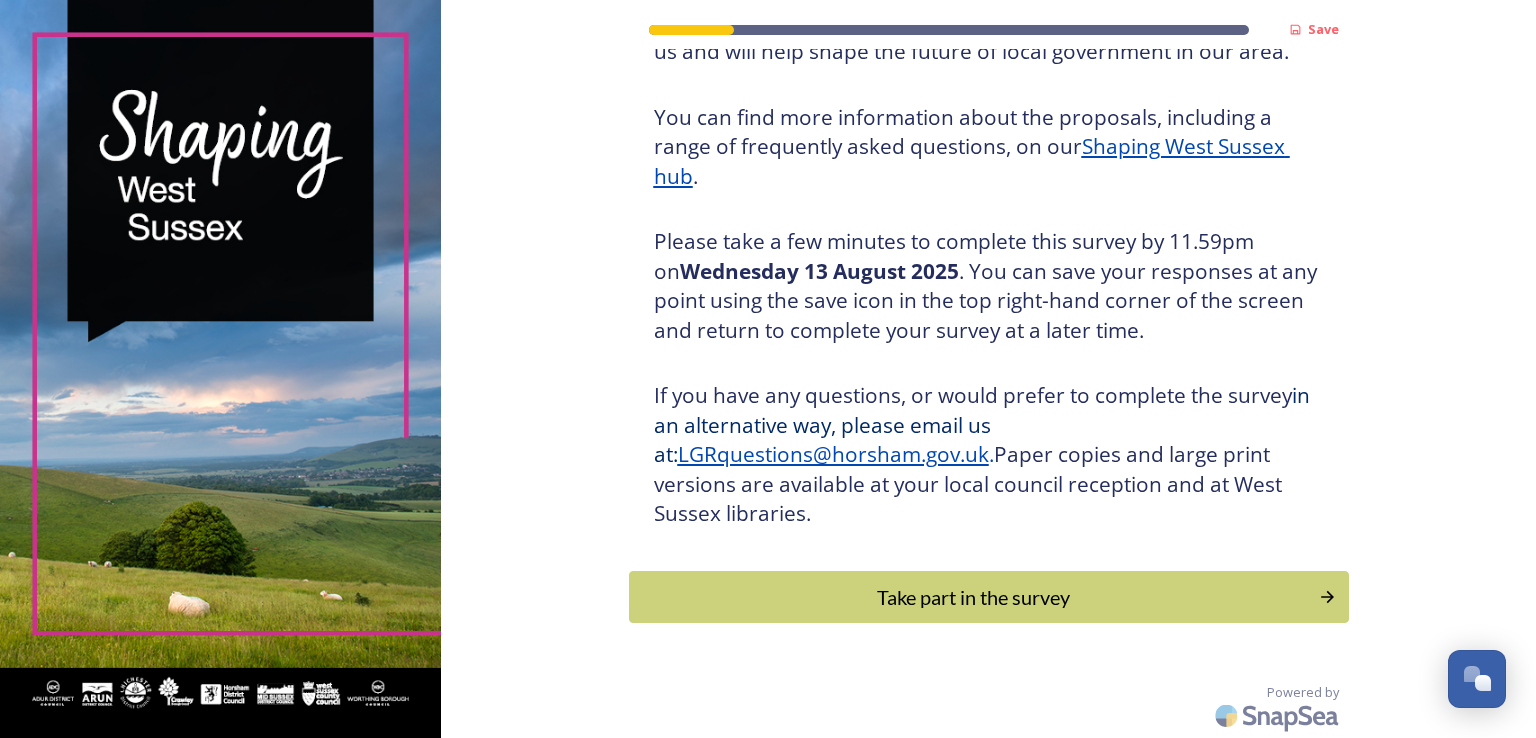 scroll, scrollTop: 0, scrollLeft: 0, axis: both 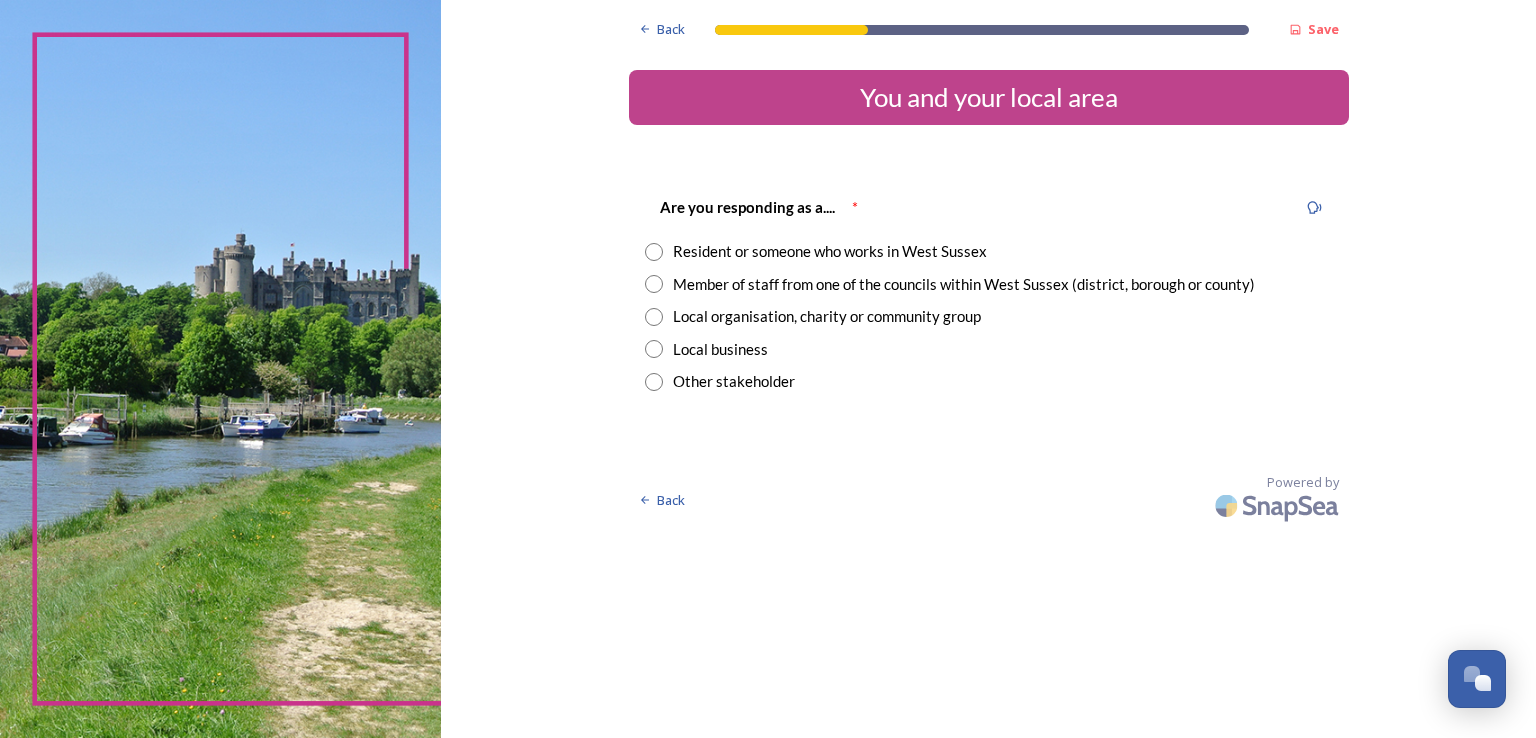 click on "Member of staff from one of the councils within West Sussex (district, borough or county)" at bounding box center [964, 284] 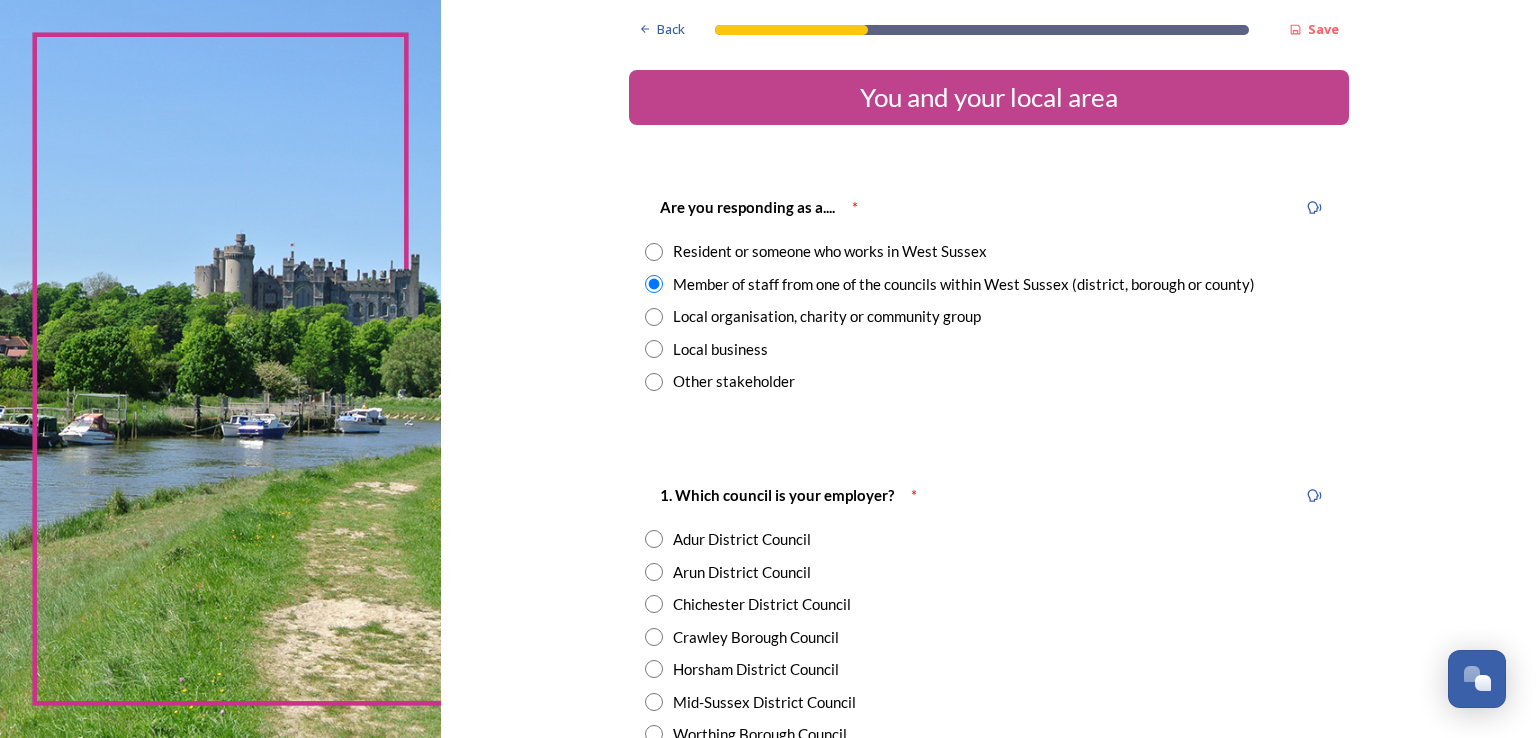 click on "Adur District Council" at bounding box center (742, 539) 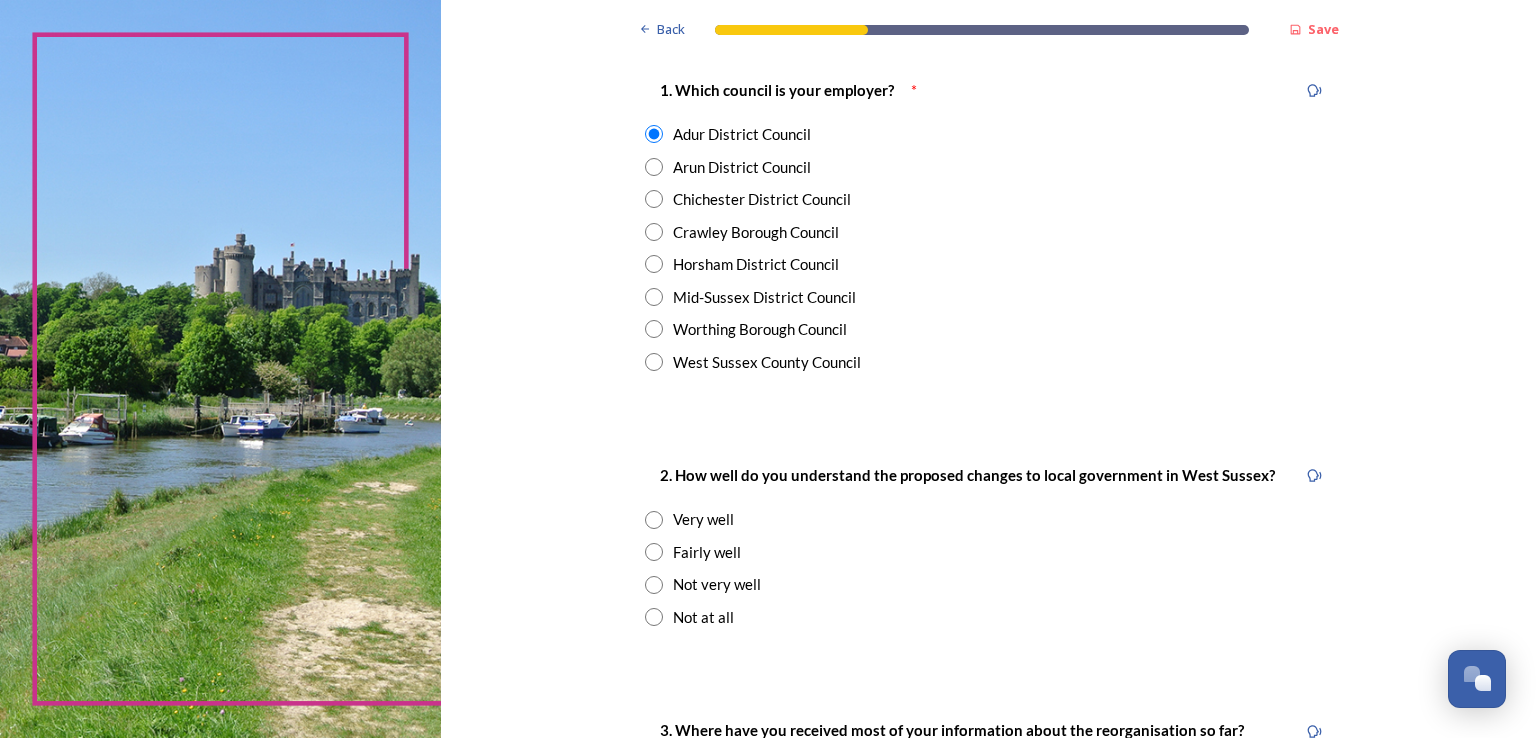 scroll, scrollTop: 591, scrollLeft: 0, axis: vertical 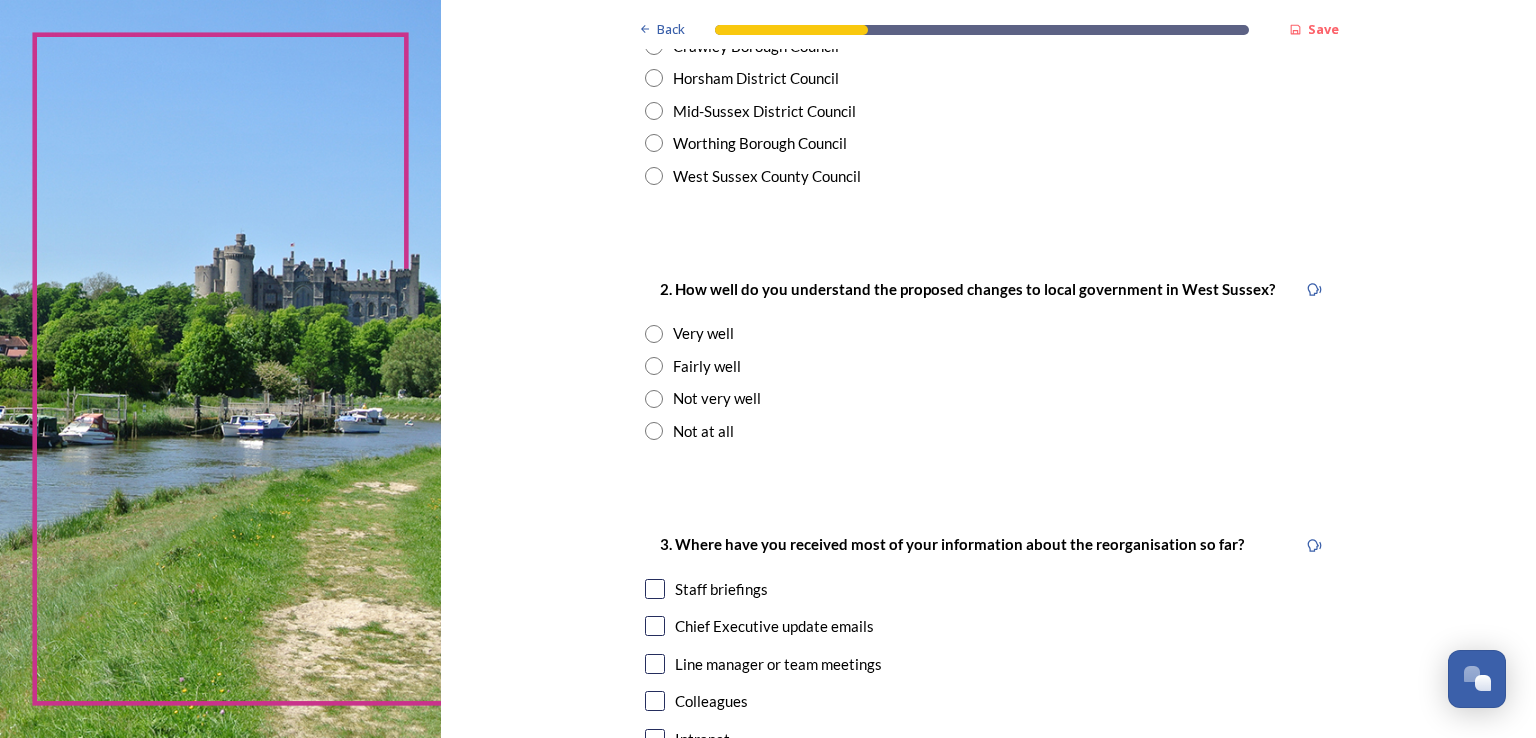 click on "Back Save You and your local area Are you responding as a.... * Resident or someone who works in West Sussex Member of staff from one of the councils within West Sussex (district, borough or county) Local organisation, charity or community group Local business Other stakeholder 1. Which council is your employer? * Adur District Council Arun District Council Chichester District Council Crawley Borough Council Horsham District Council Mid-Sussex District Council Worthing Borough Council West Sussex County Council 2. How well do you understand the proposed changes to local government in West Sussex? Very well Fairly well Not very well Not at all 3. Where have you received most of your information about the reorganisation so far? Staff briefings Chief Executive update emails Line manager or team meetings Colleagues Intranet Council webpage Union update Local Government Association (LGA) webpage GOV.UK webpage I haven't received any information Other Continue   Back Powered by" at bounding box center [988, 312] 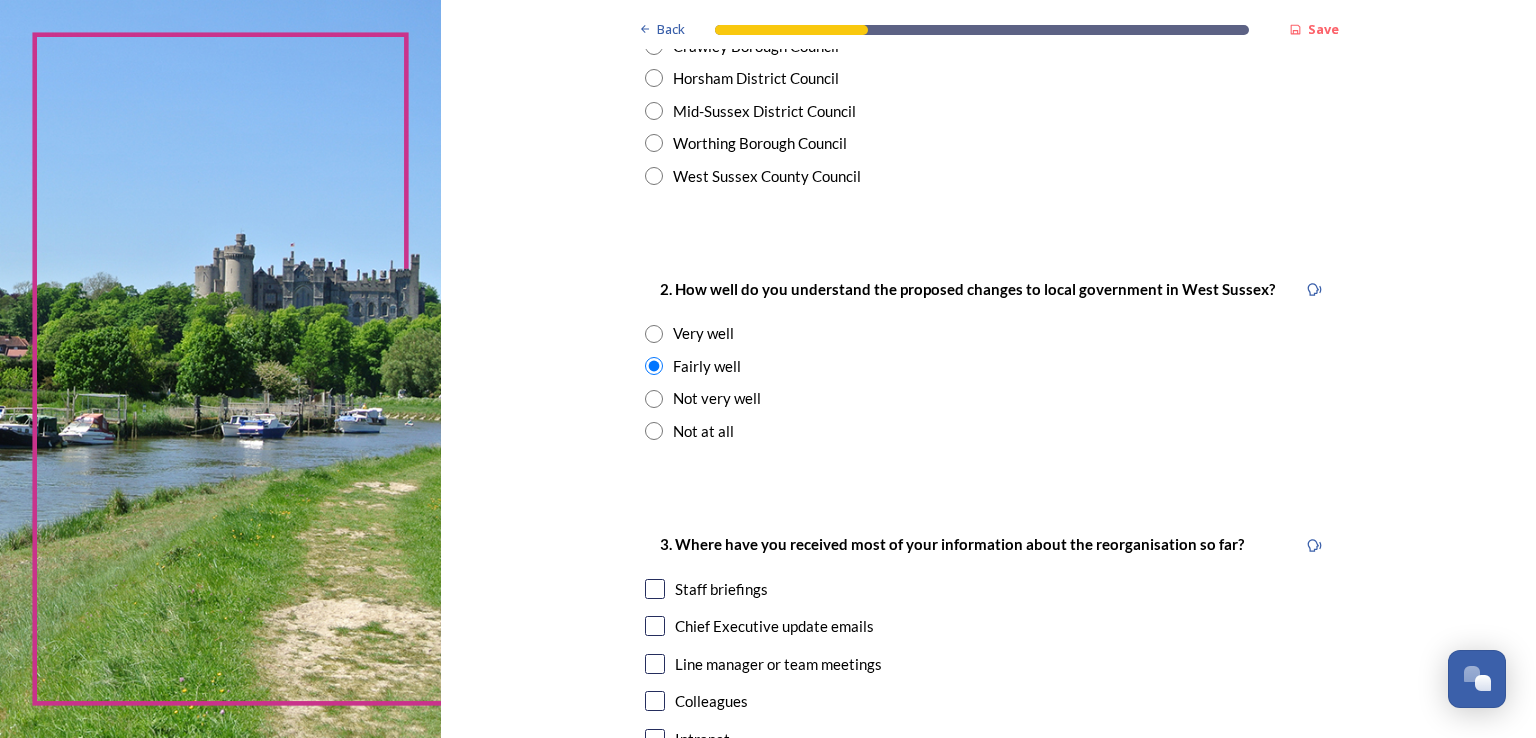 click at bounding box center (655, 589) 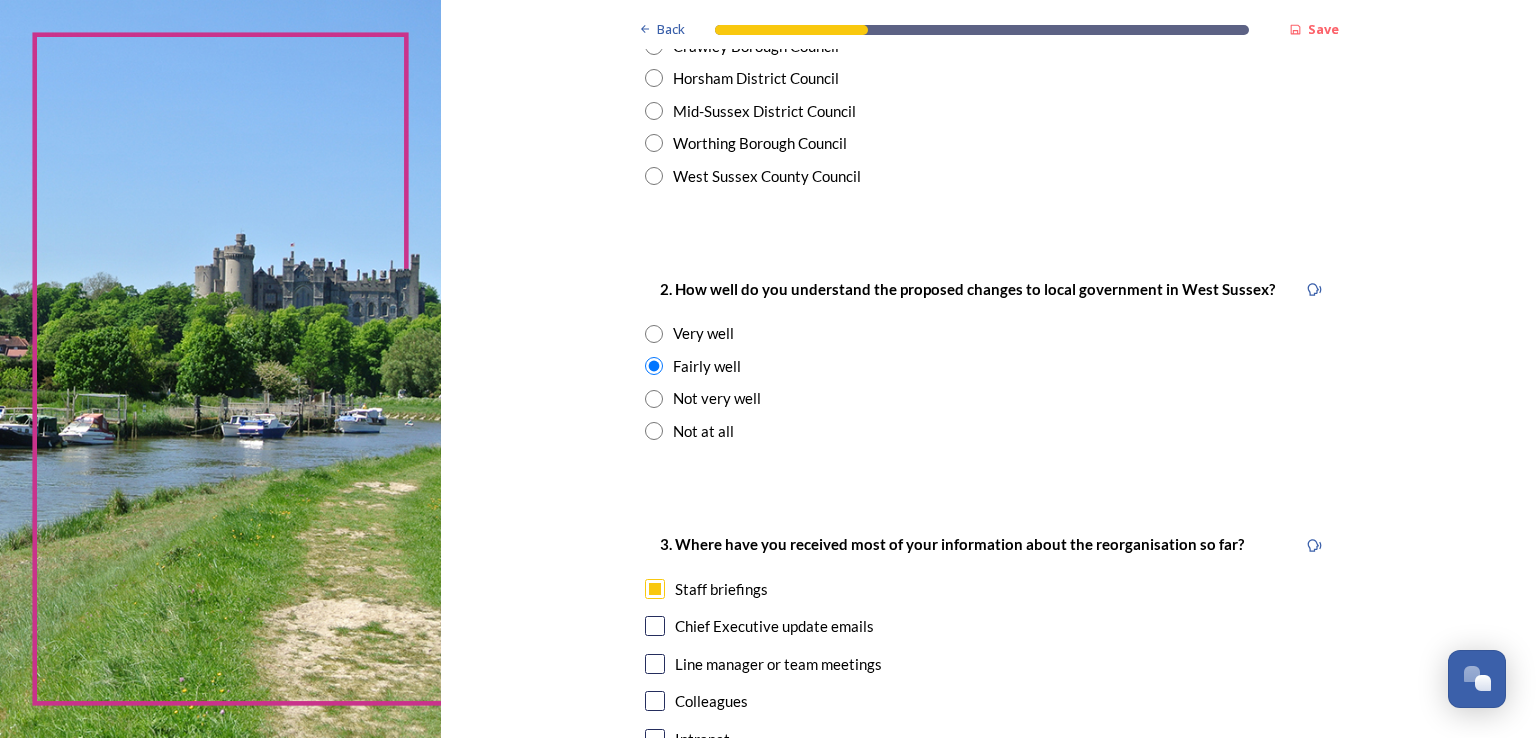 click at bounding box center [655, 626] 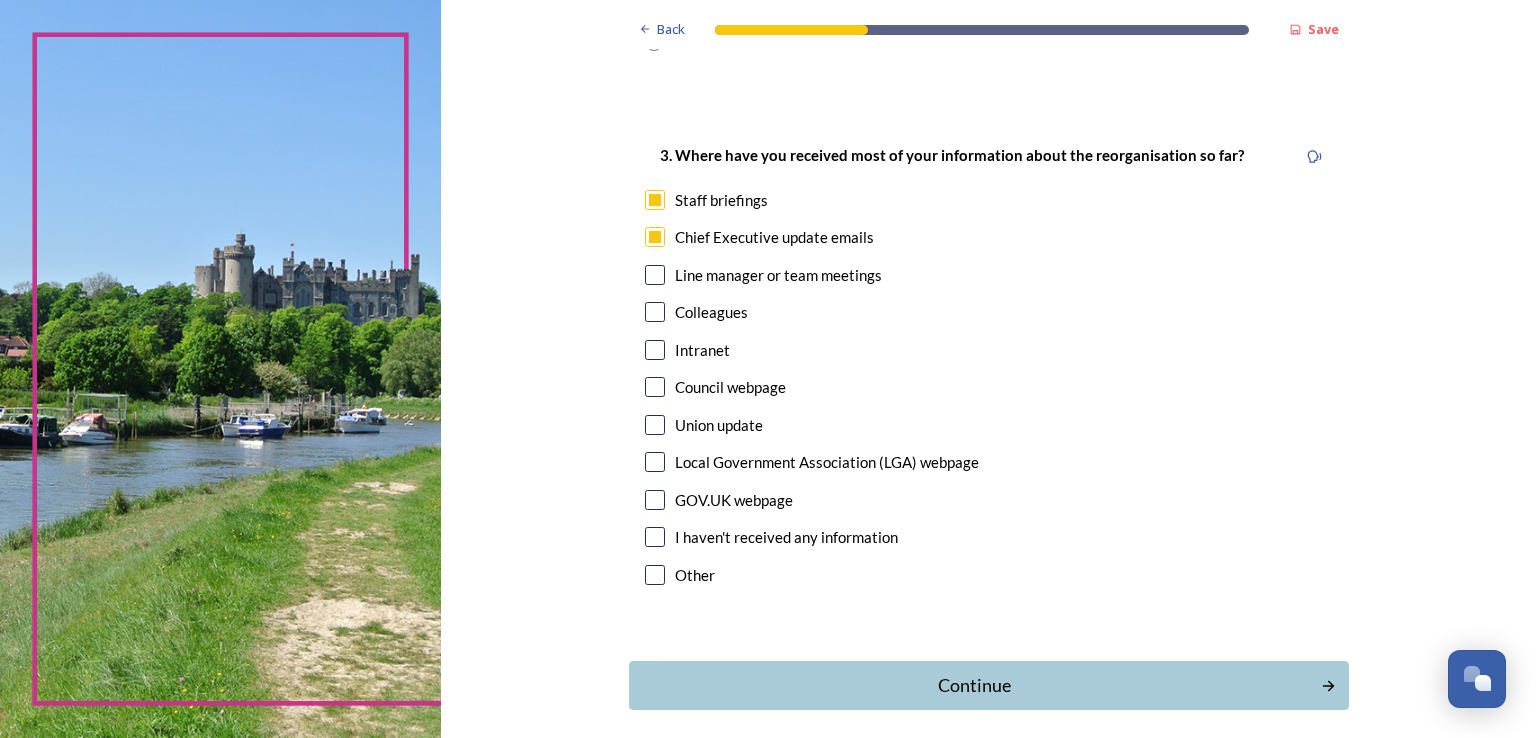 scroll, scrollTop: 1017, scrollLeft: 0, axis: vertical 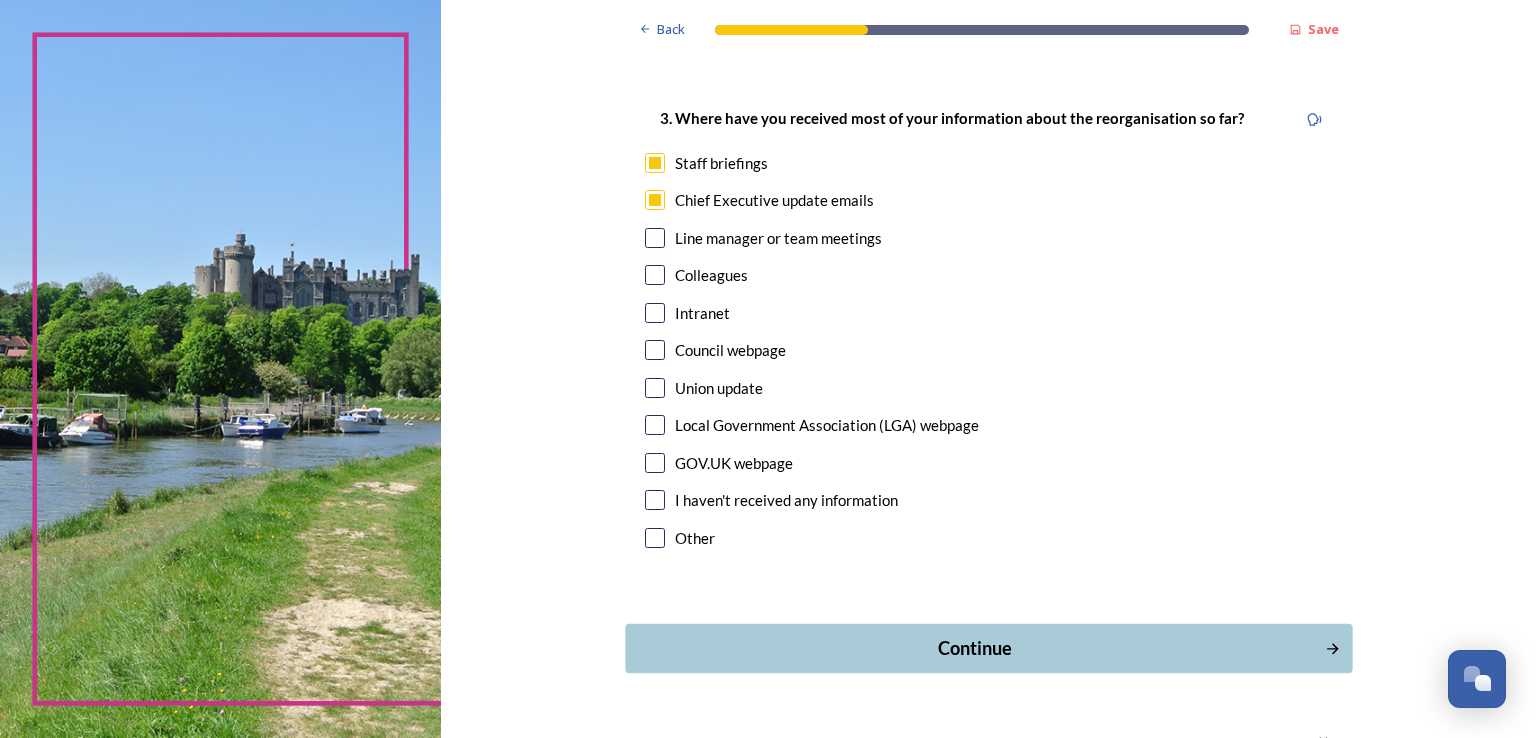 click on "Continue" at bounding box center [974, 648] 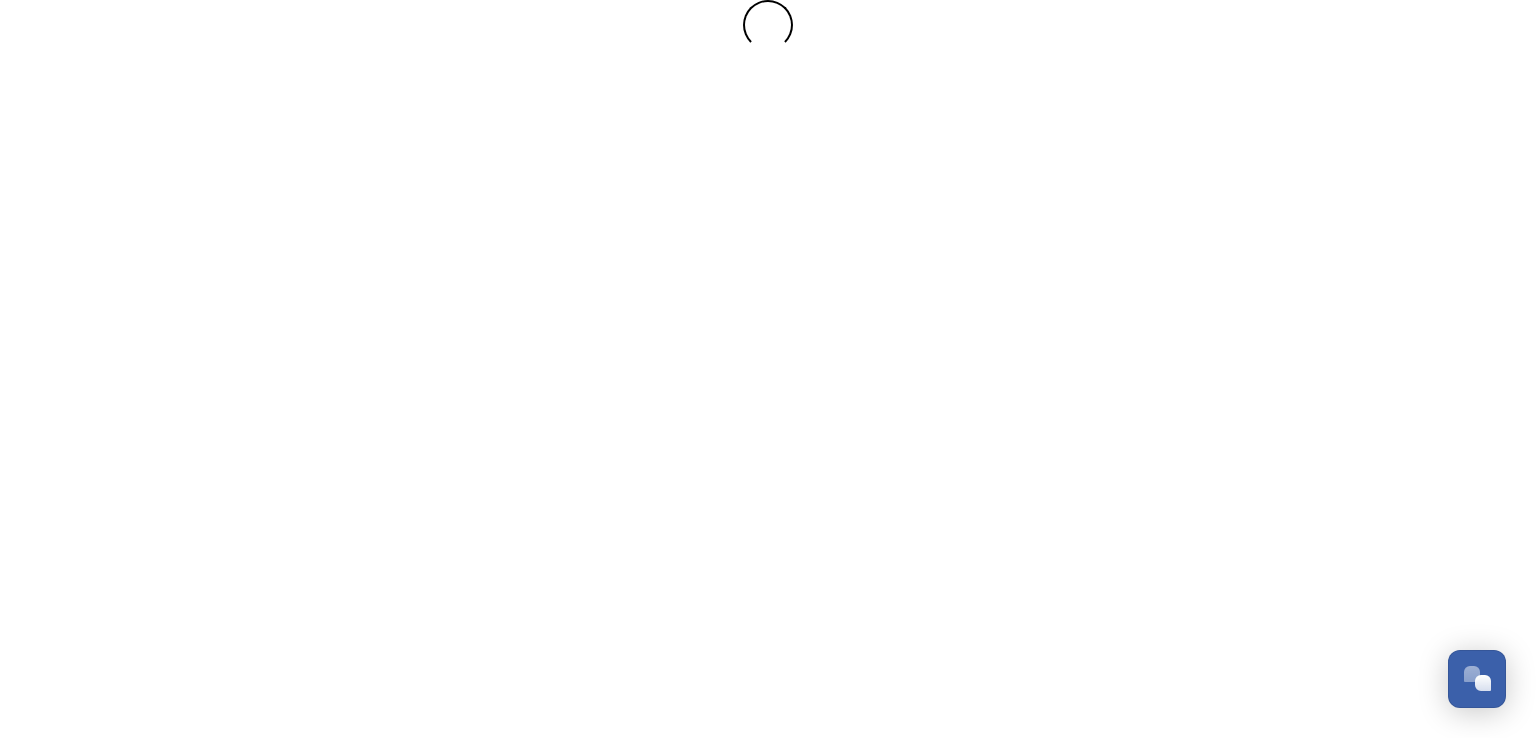 scroll, scrollTop: 0, scrollLeft: 0, axis: both 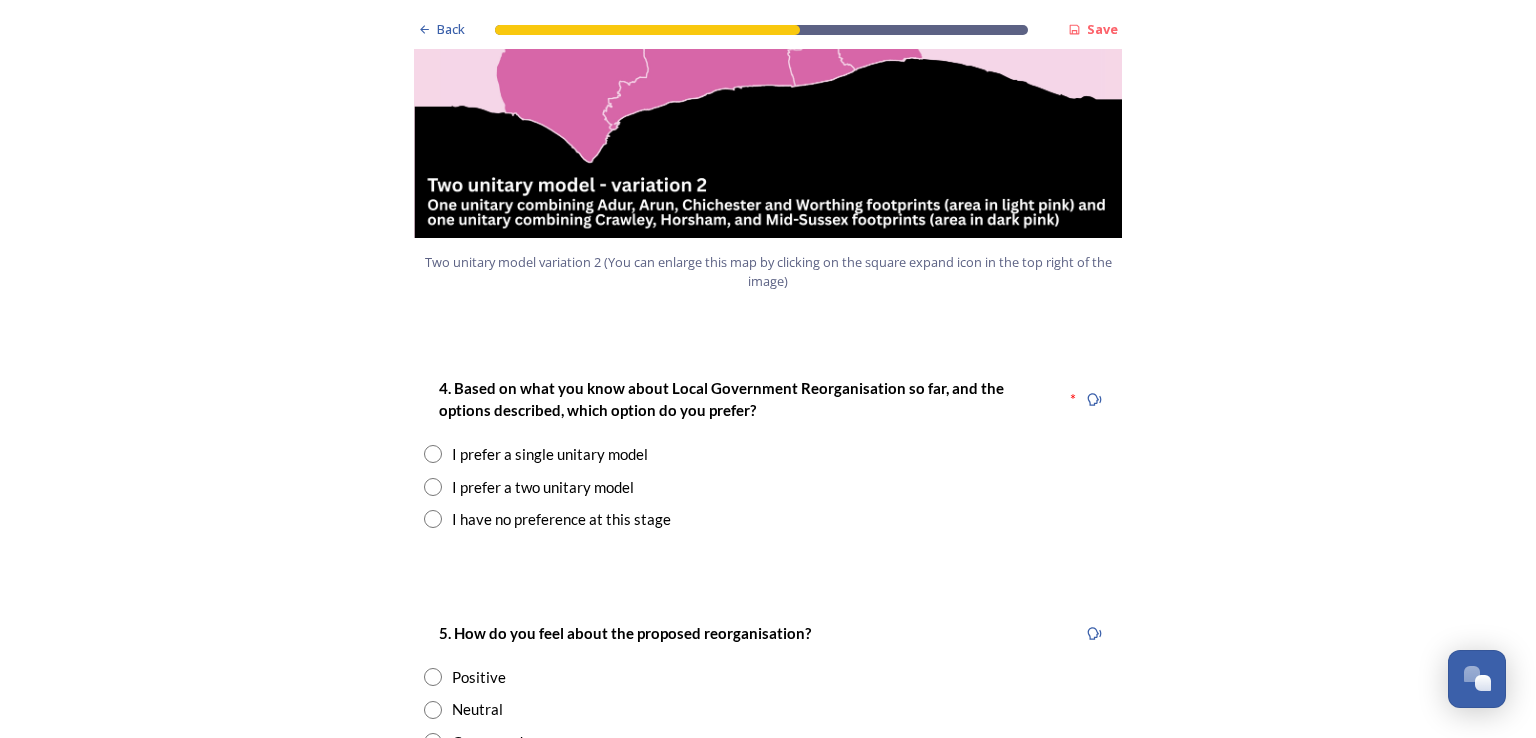 click on "I prefer a two unitary model" at bounding box center [543, 487] 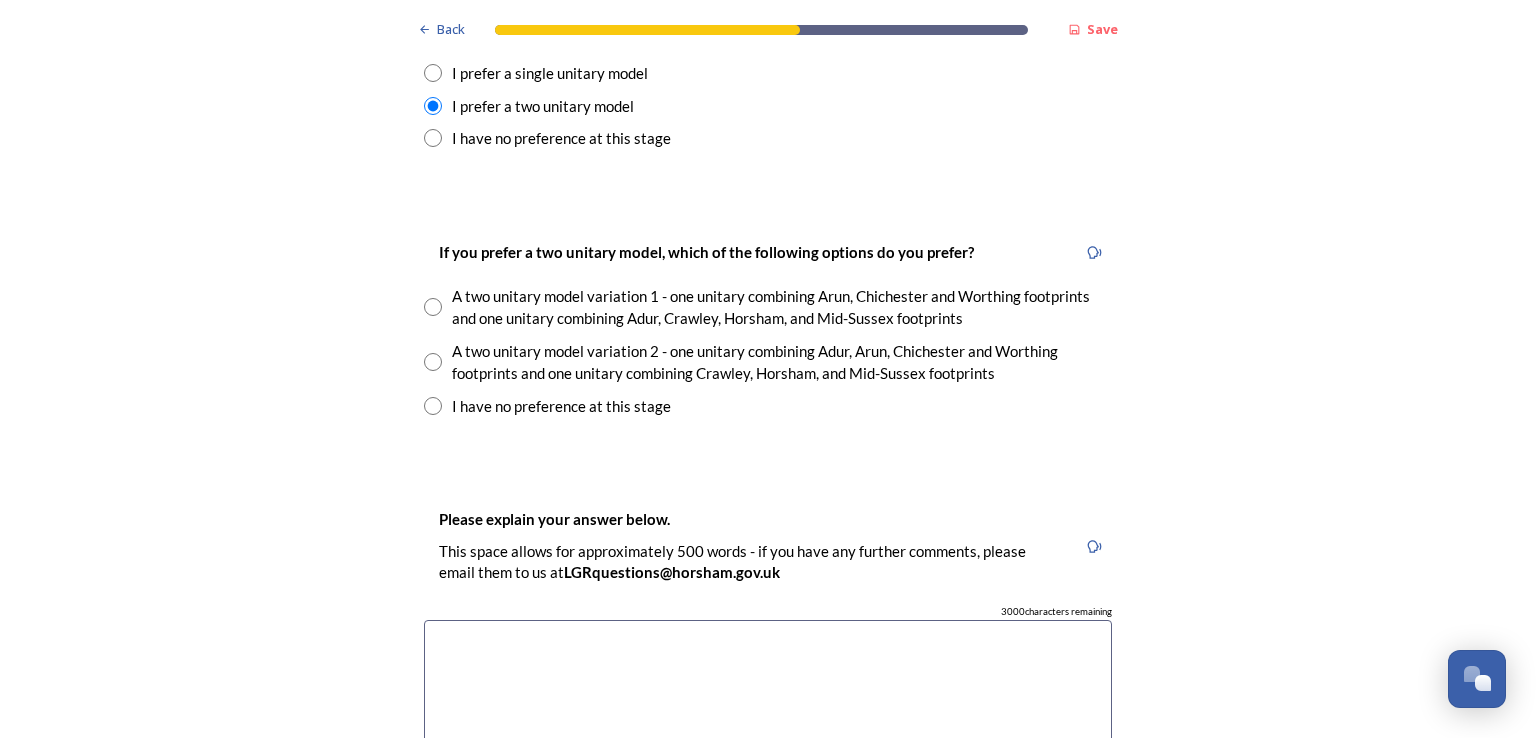 scroll, scrollTop: 2835, scrollLeft: 0, axis: vertical 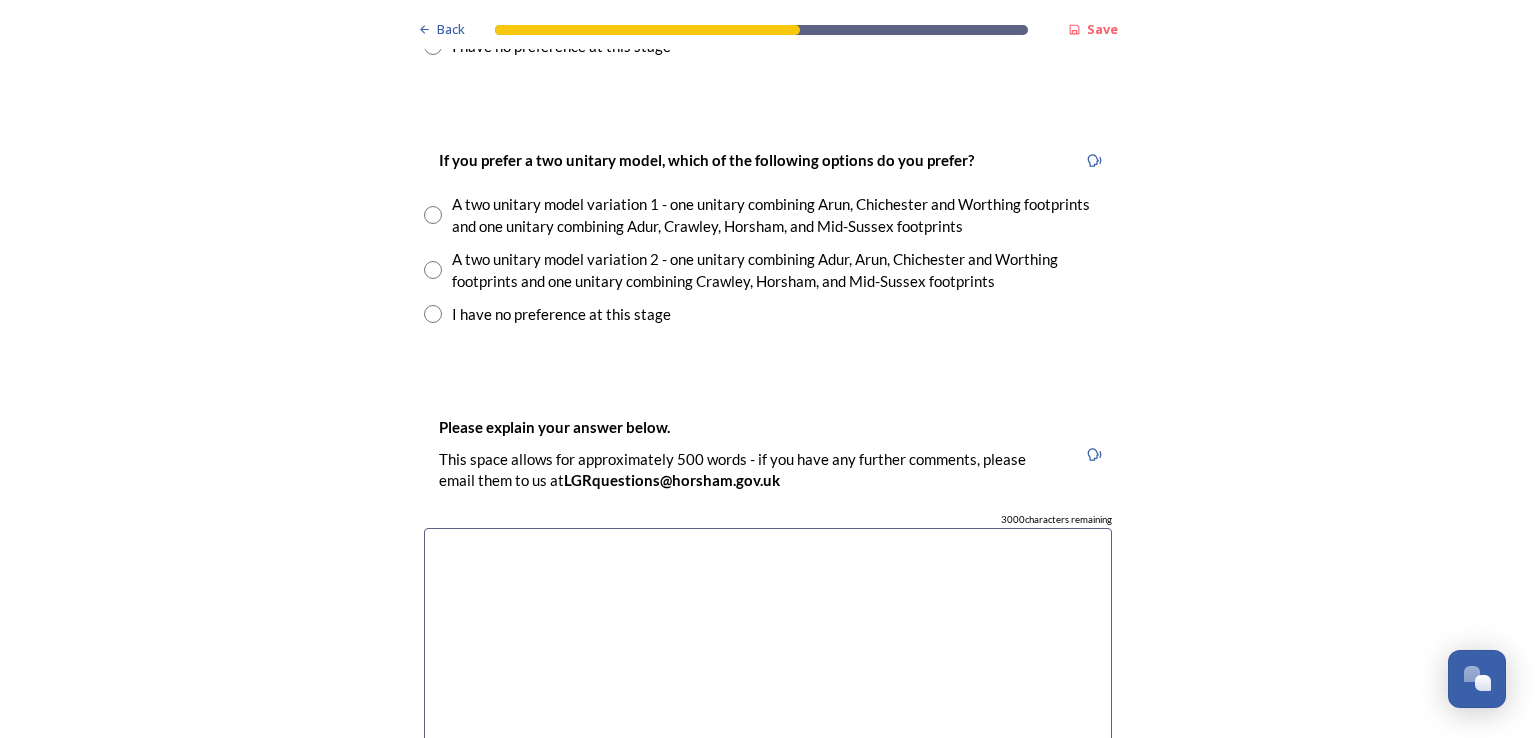 click on "A two unitary model variation 2 - one unitary combining Adur, Arun, Chichester and Worthing footprints and one unitary combining Crawley, Horsham, and Mid-Sussex footprints" at bounding box center (782, 270) 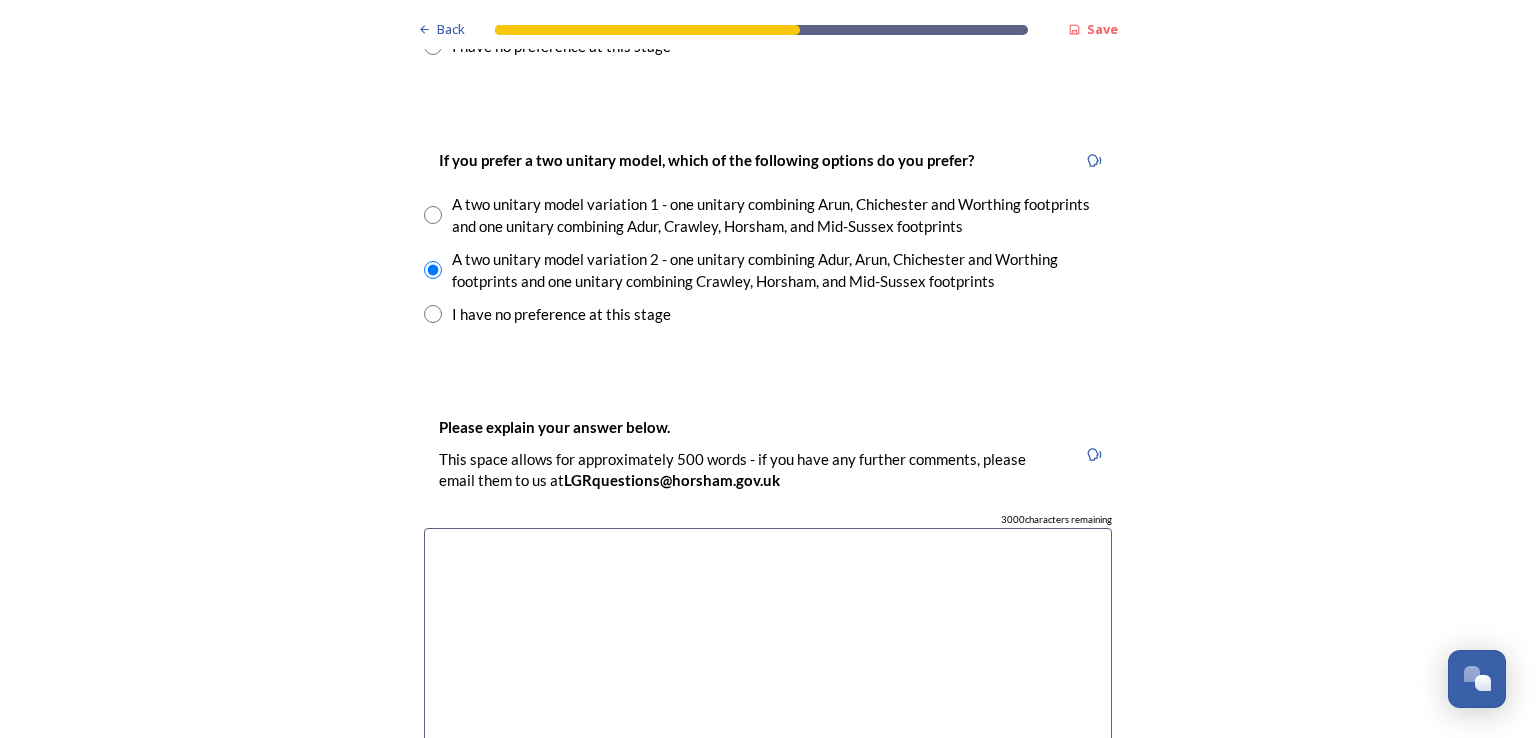 click at bounding box center [768, 640] 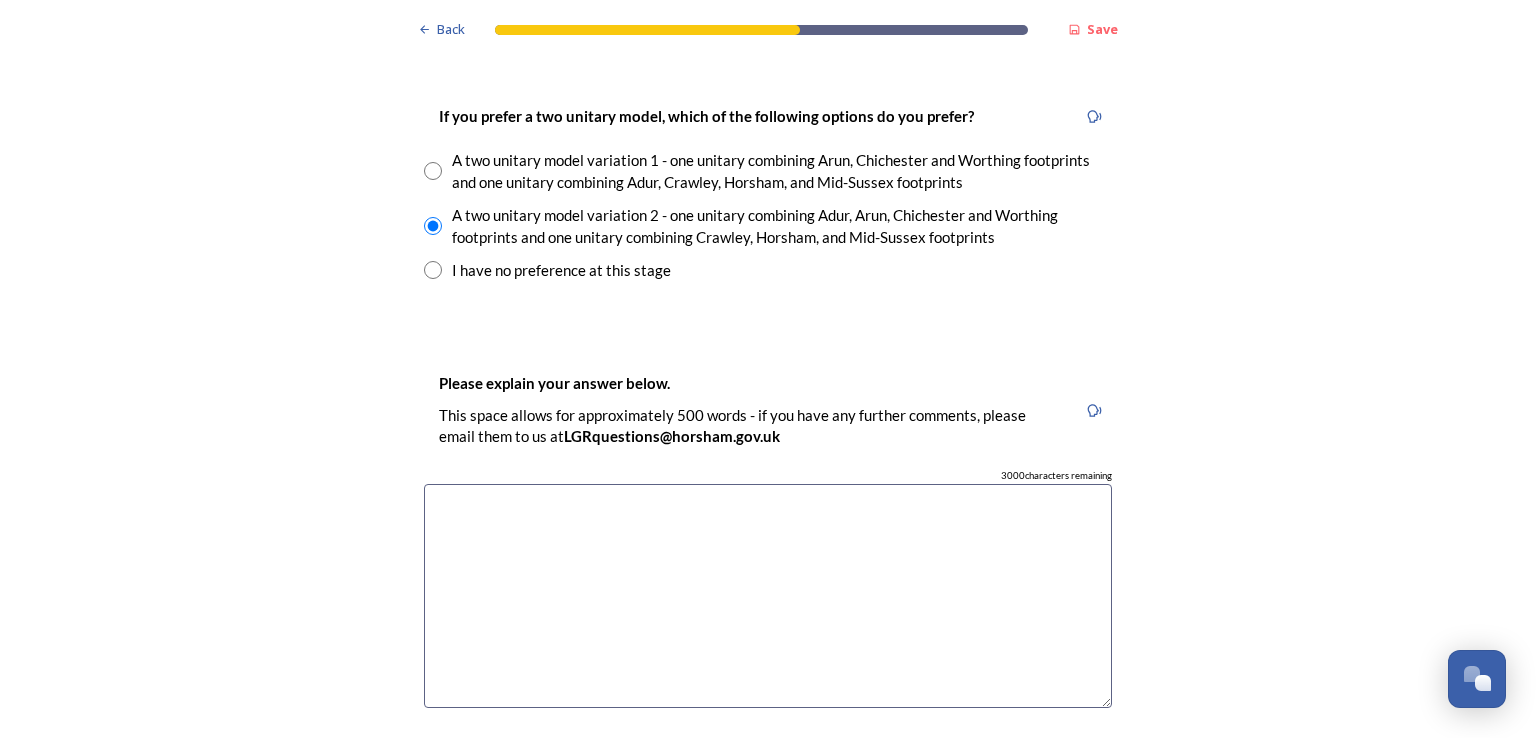 scroll, scrollTop: 2848, scrollLeft: 0, axis: vertical 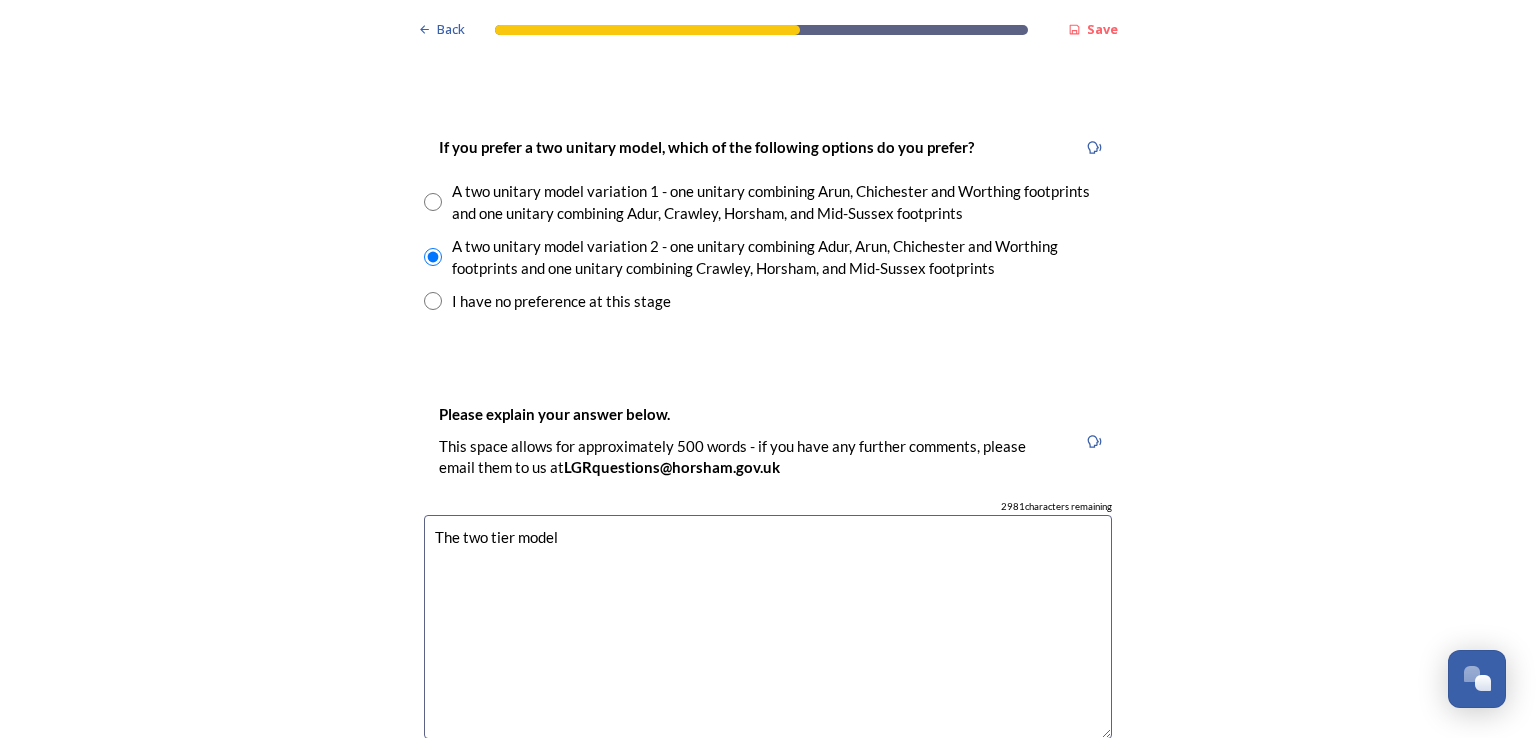 drag, startPoint x: 558, startPoint y: 537, endPoint x: 424, endPoint y: 533, distance: 134.0597 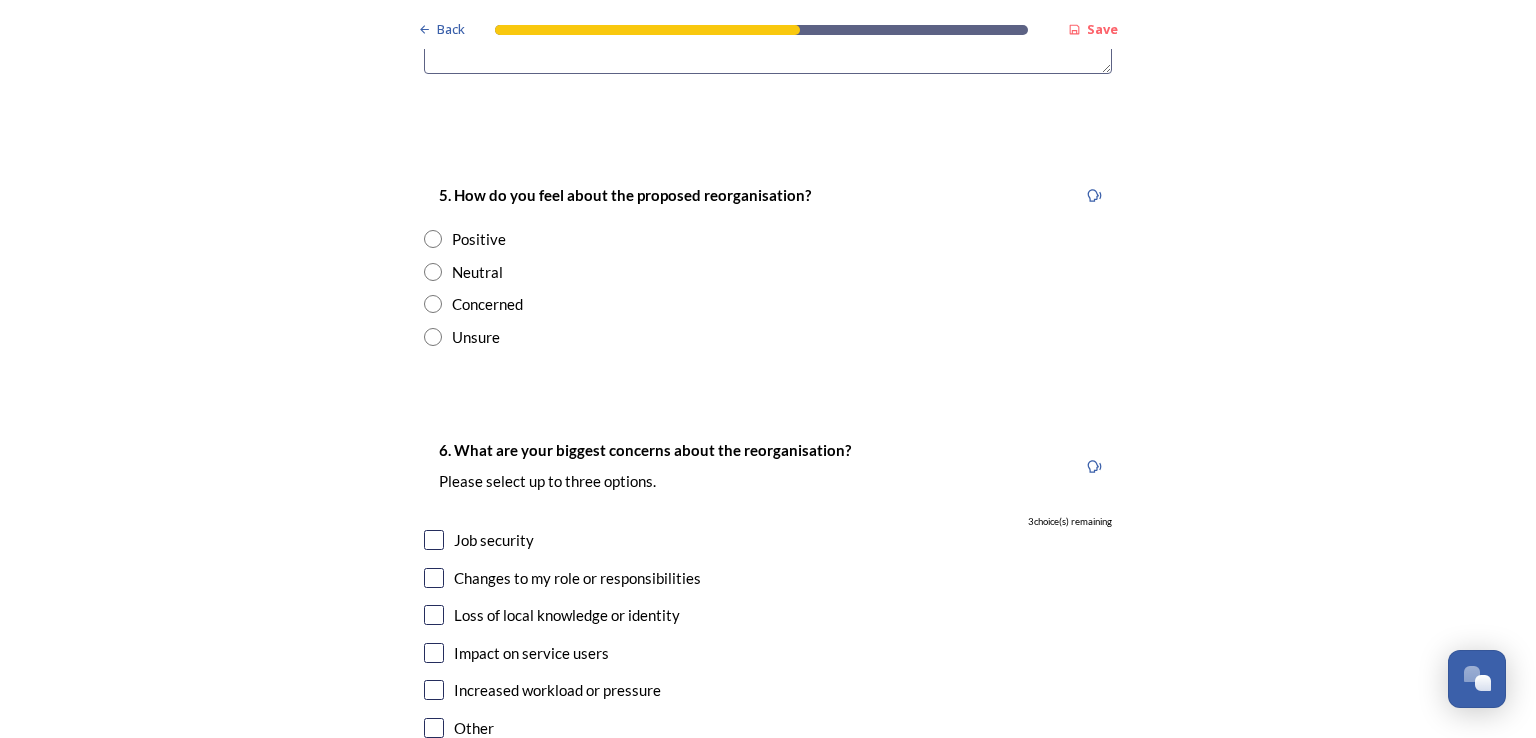 scroll, scrollTop: 3505, scrollLeft: 0, axis: vertical 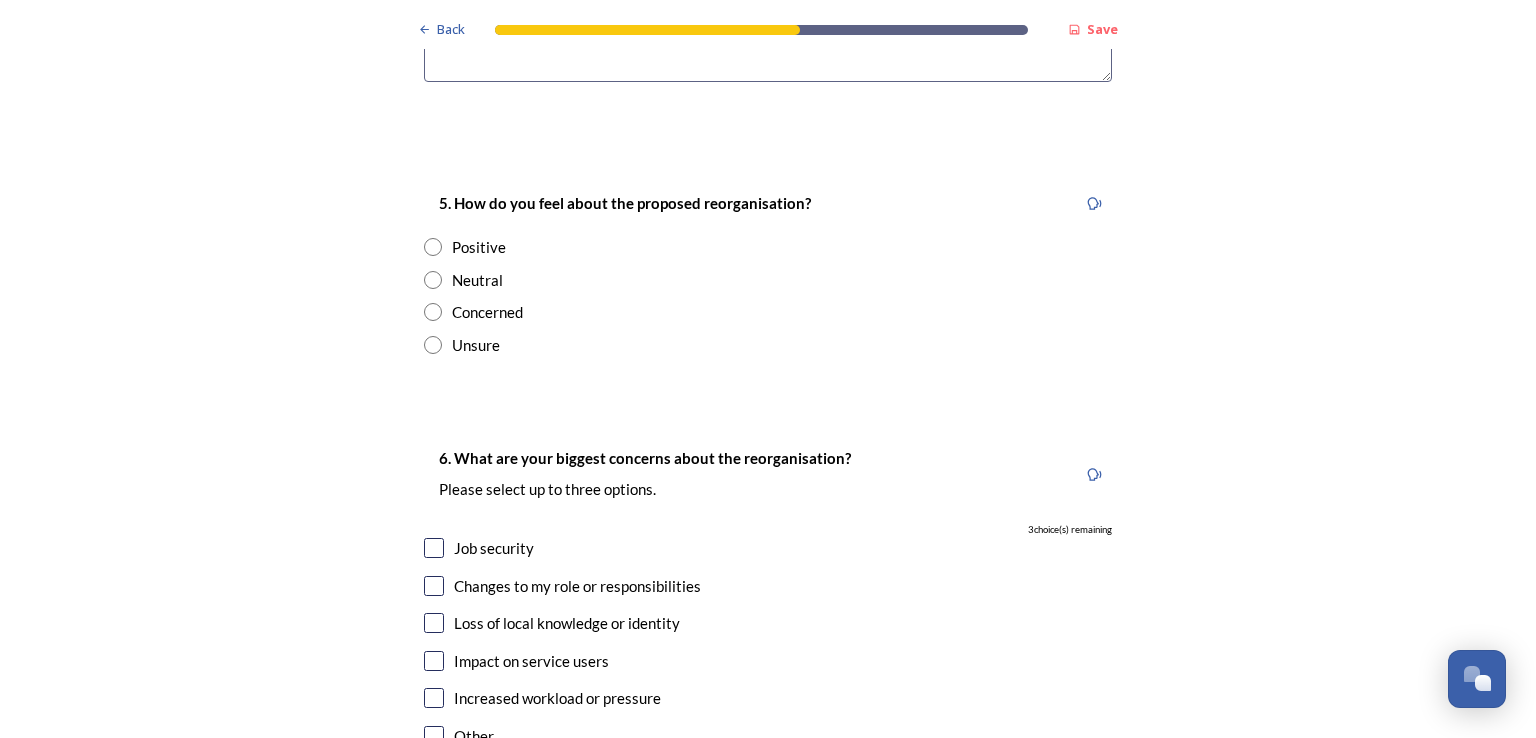 type on "A single unitary feels to big in geography and population to properly serve our communities.  Decision making will be very remote from our communities.
The north/ south model enables the new authorities to have their own identities." 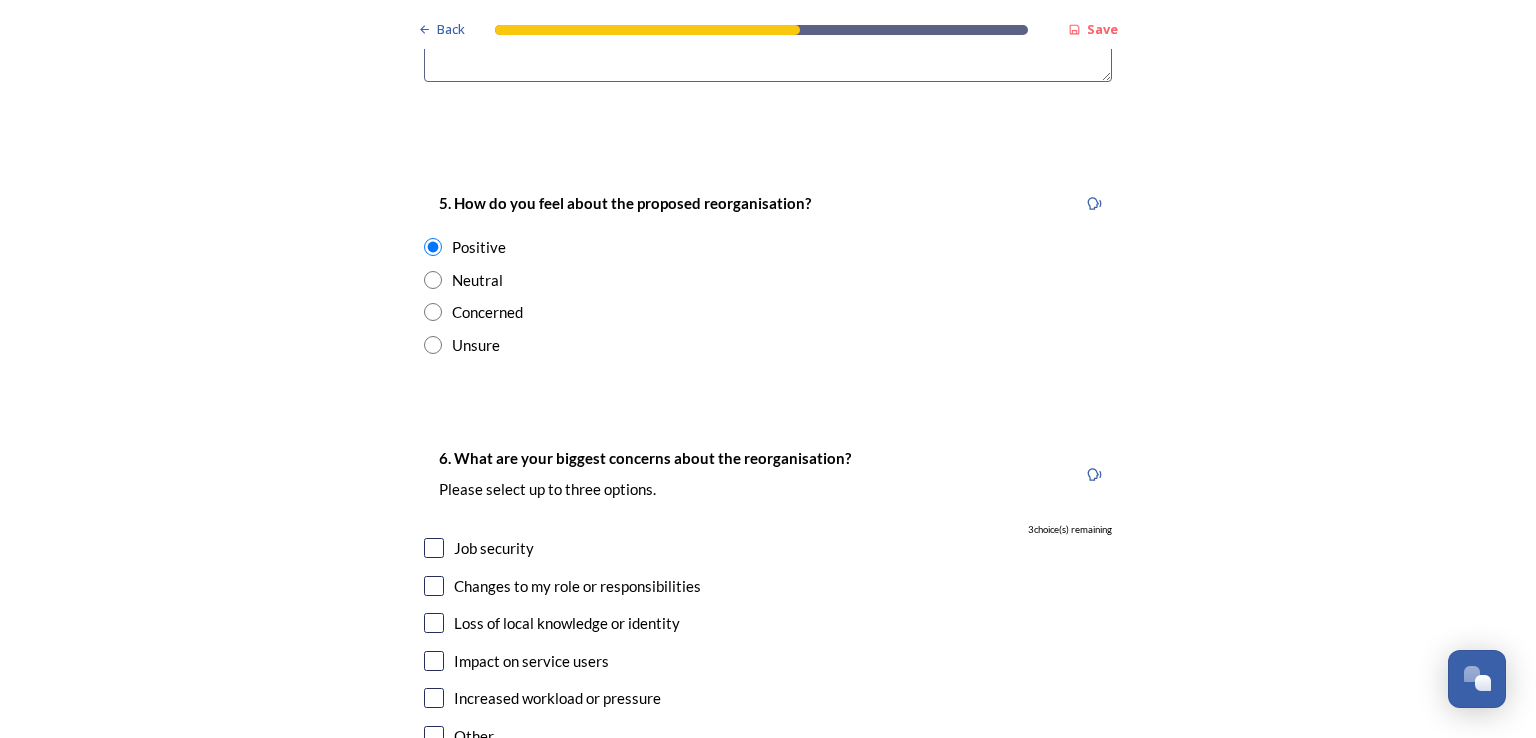 click at bounding box center [434, 623] 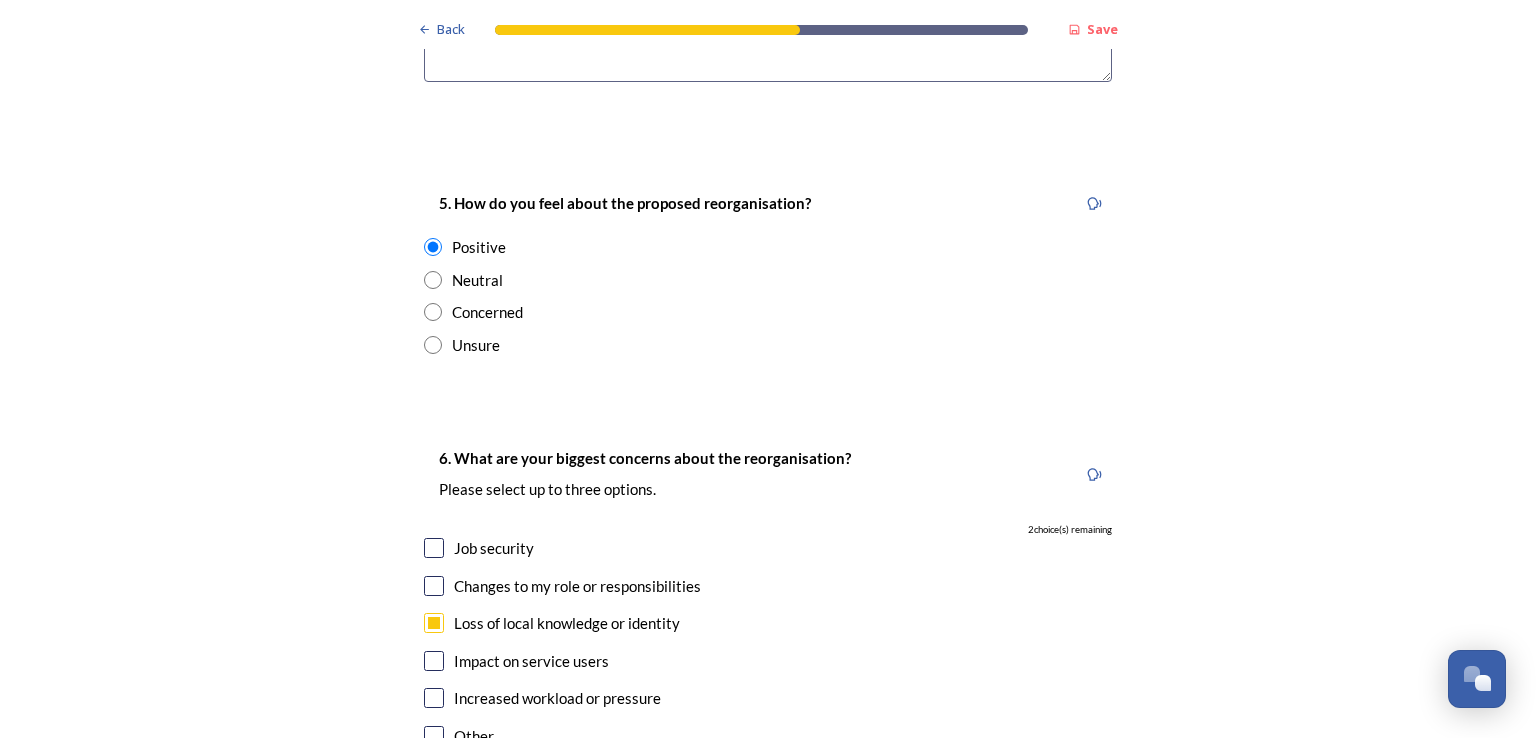 click at bounding box center (434, 661) 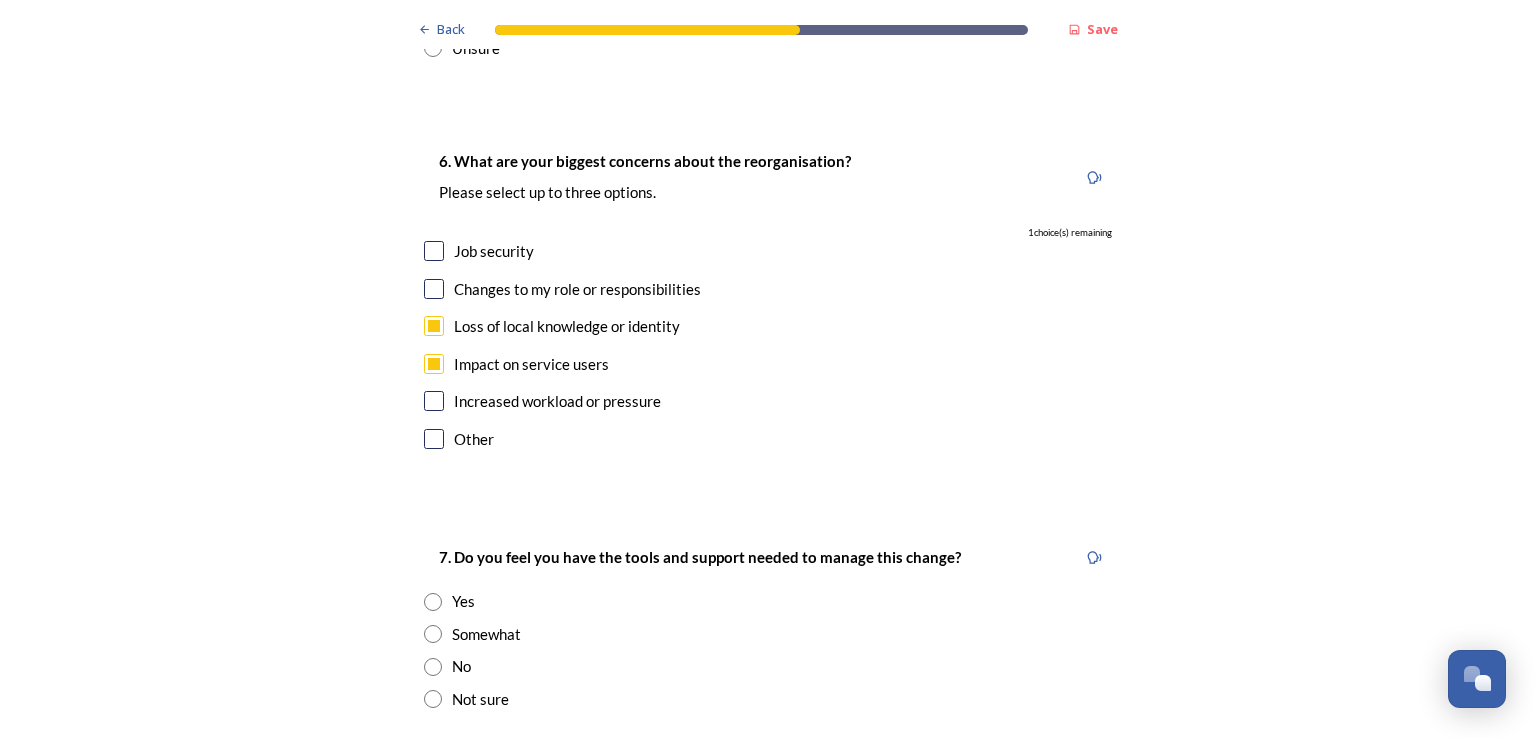scroll, scrollTop: 3832, scrollLeft: 0, axis: vertical 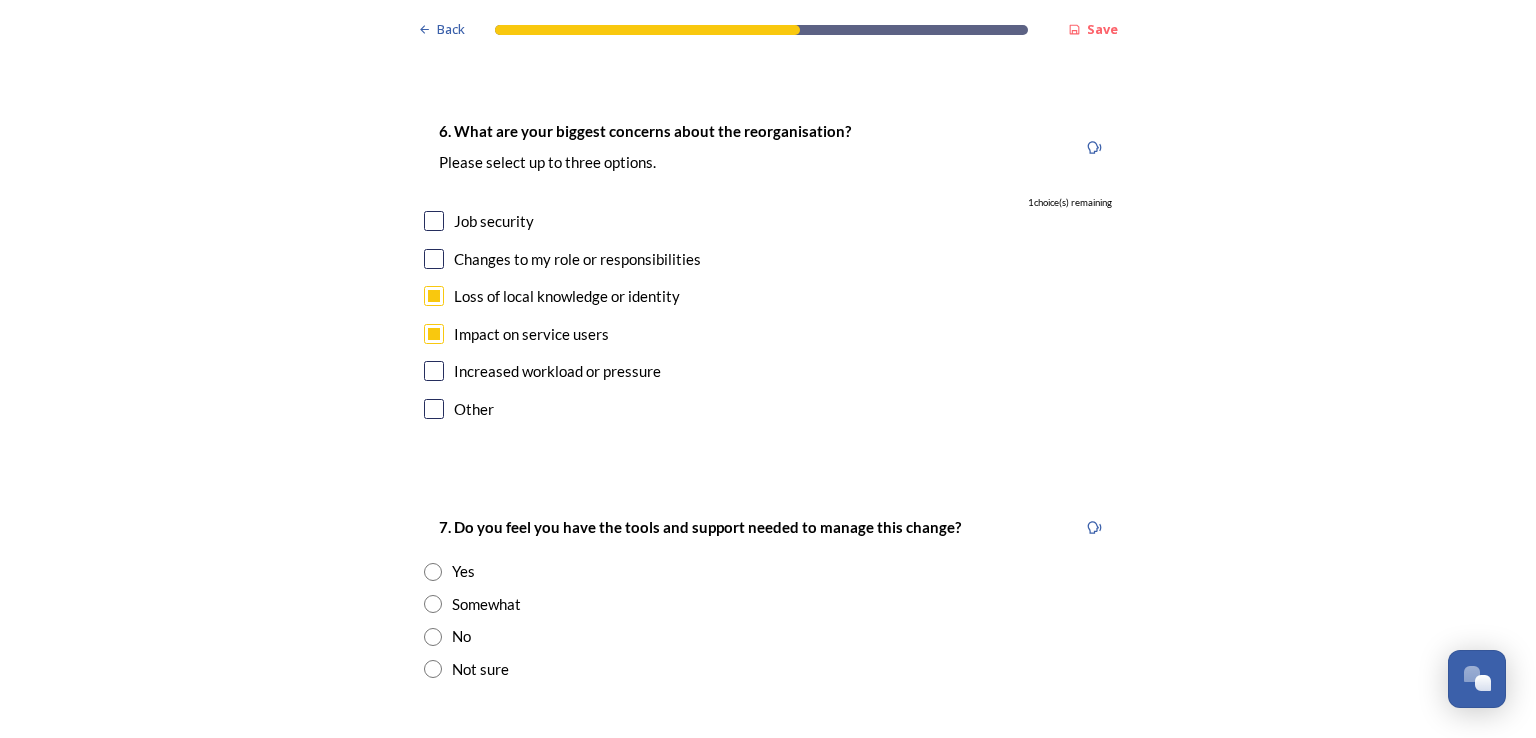 click at bounding box center [433, 637] 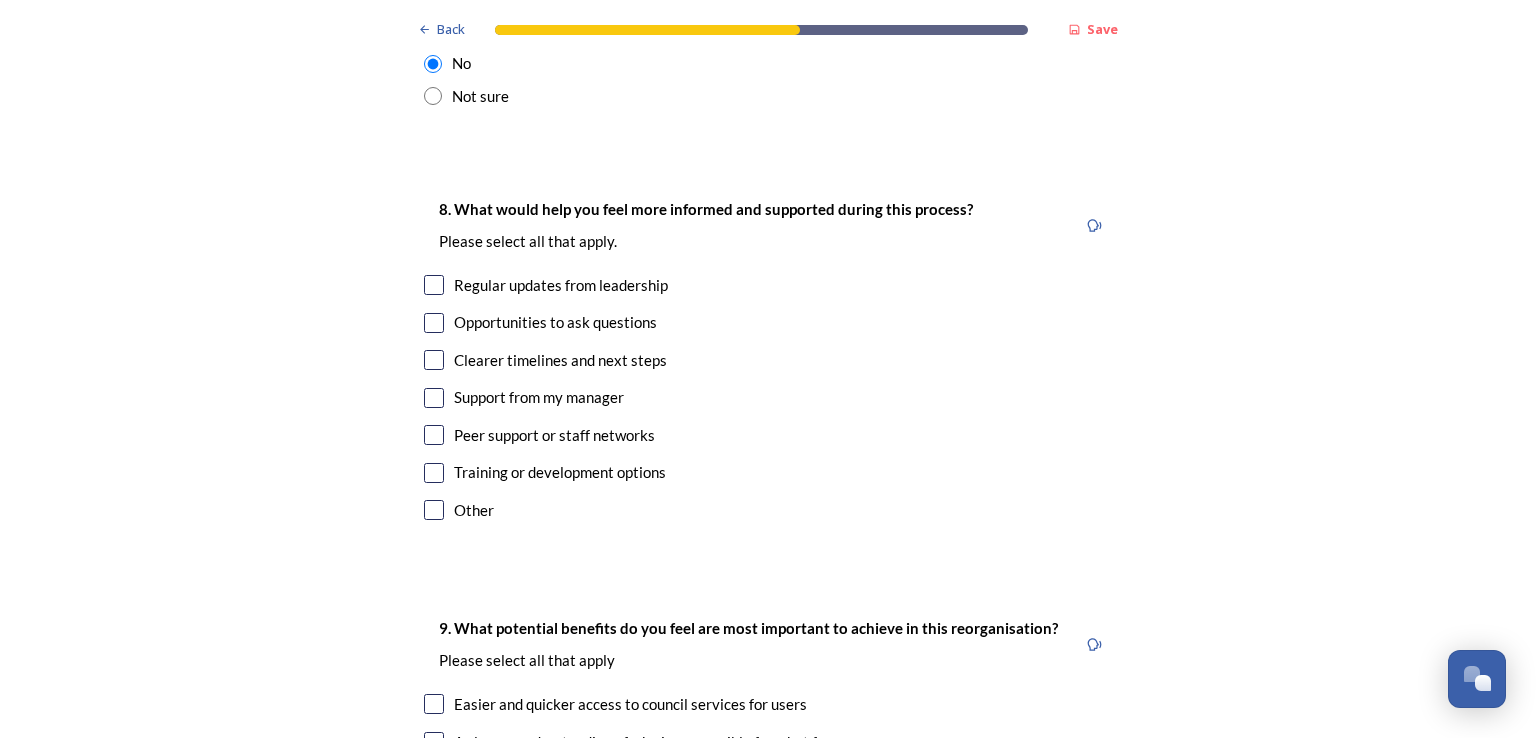 scroll, scrollTop: 4420, scrollLeft: 0, axis: vertical 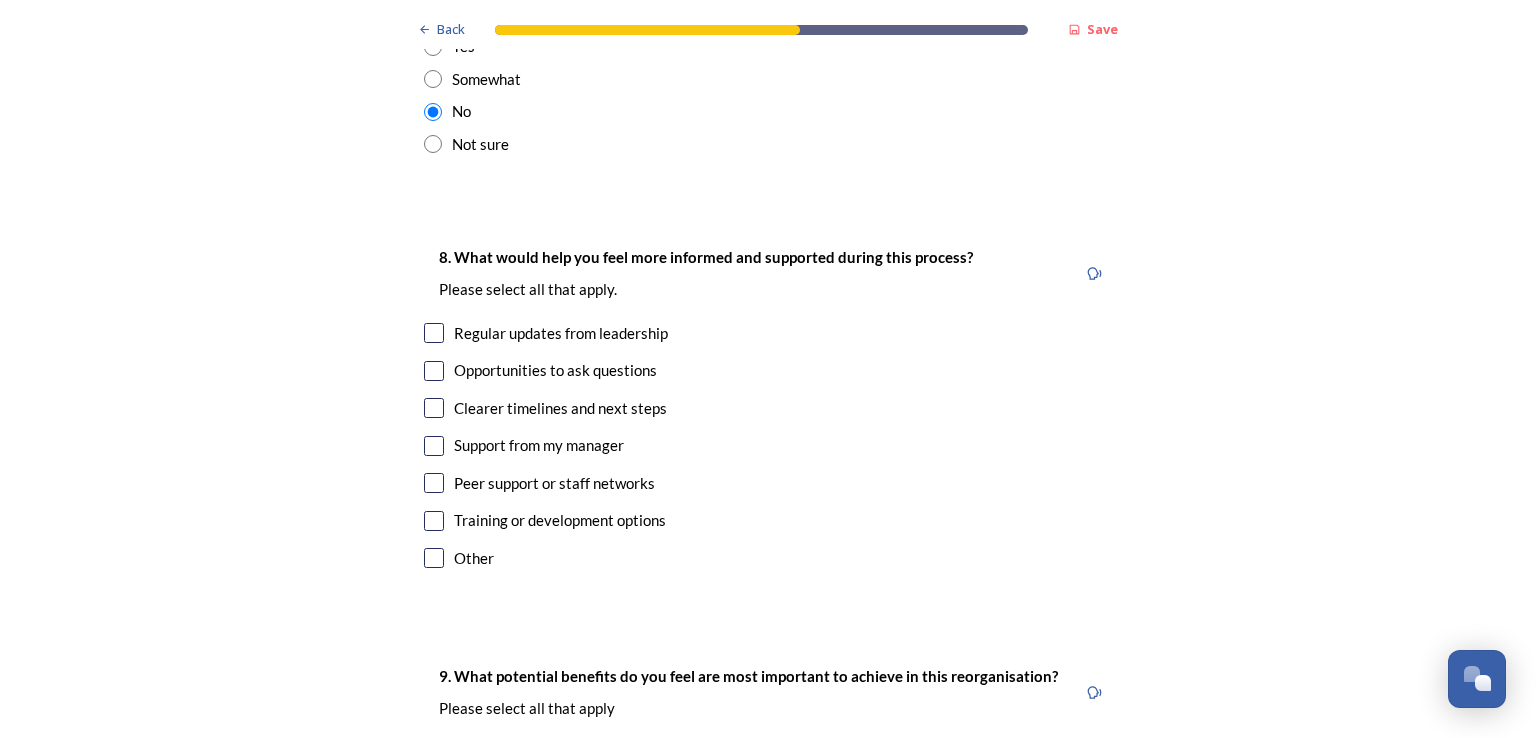 click at bounding box center (434, 558) 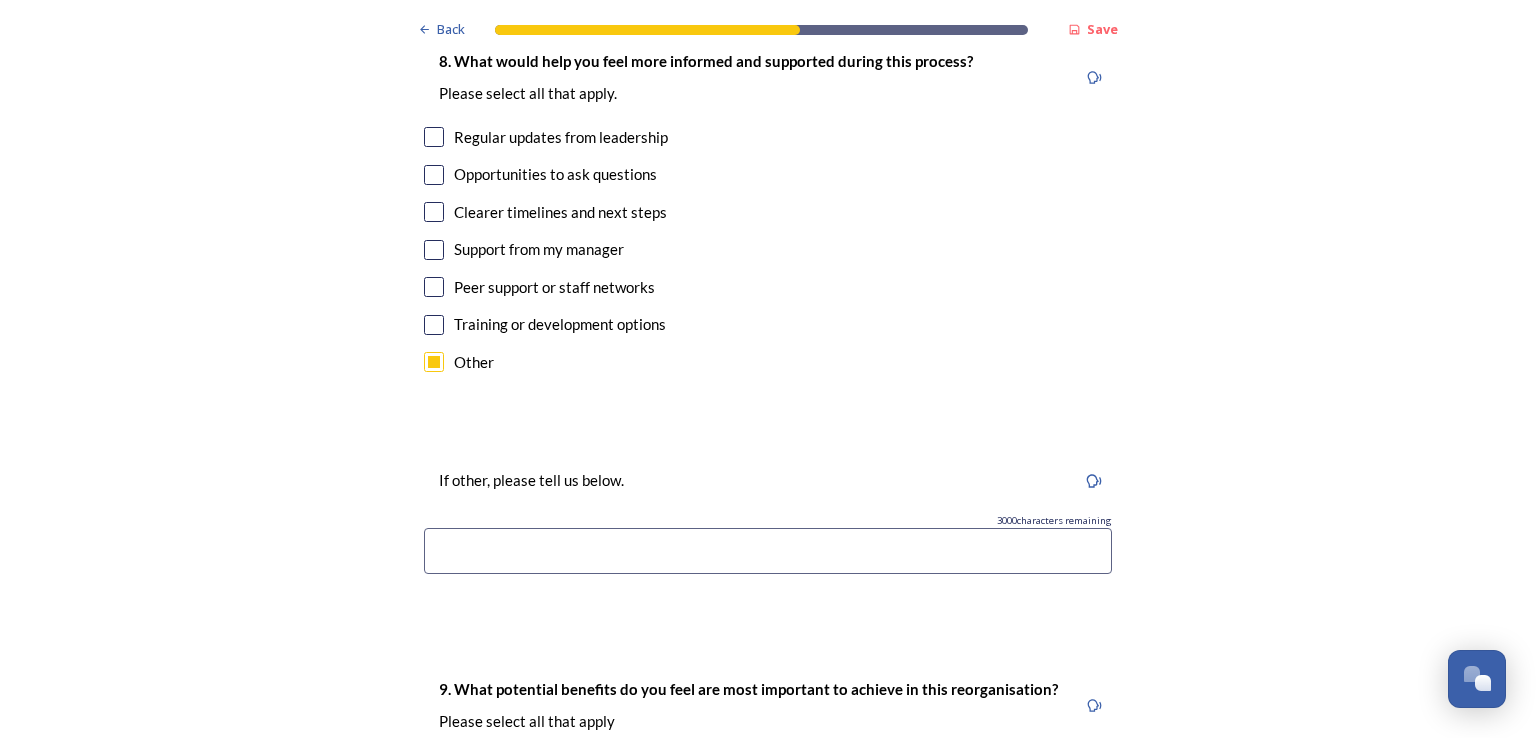 scroll, scrollTop: 4616, scrollLeft: 0, axis: vertical 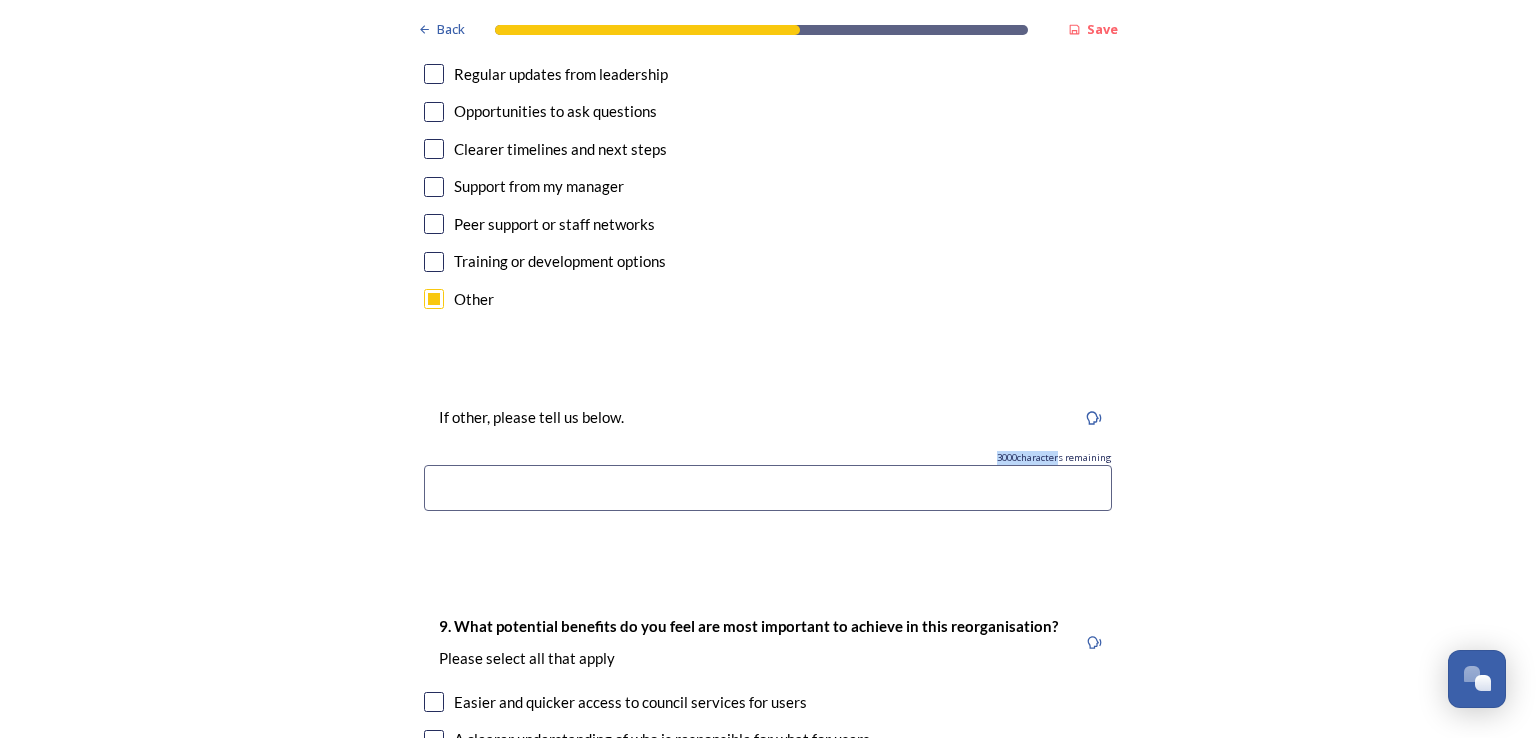 click on "If other, please tell us below. 3000  characters remaining" at bounding box center [768, 464] 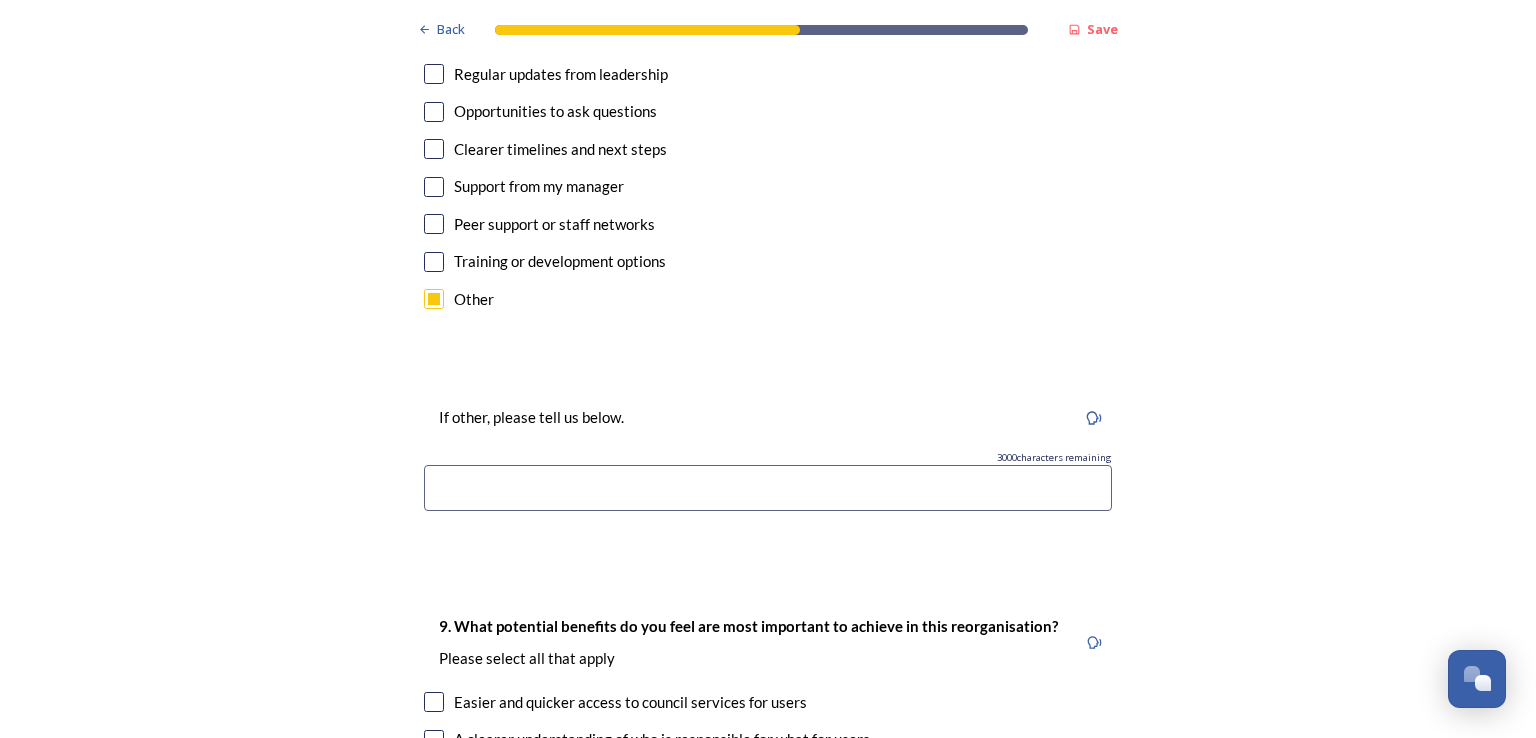 click at bounding box center [768, 488] 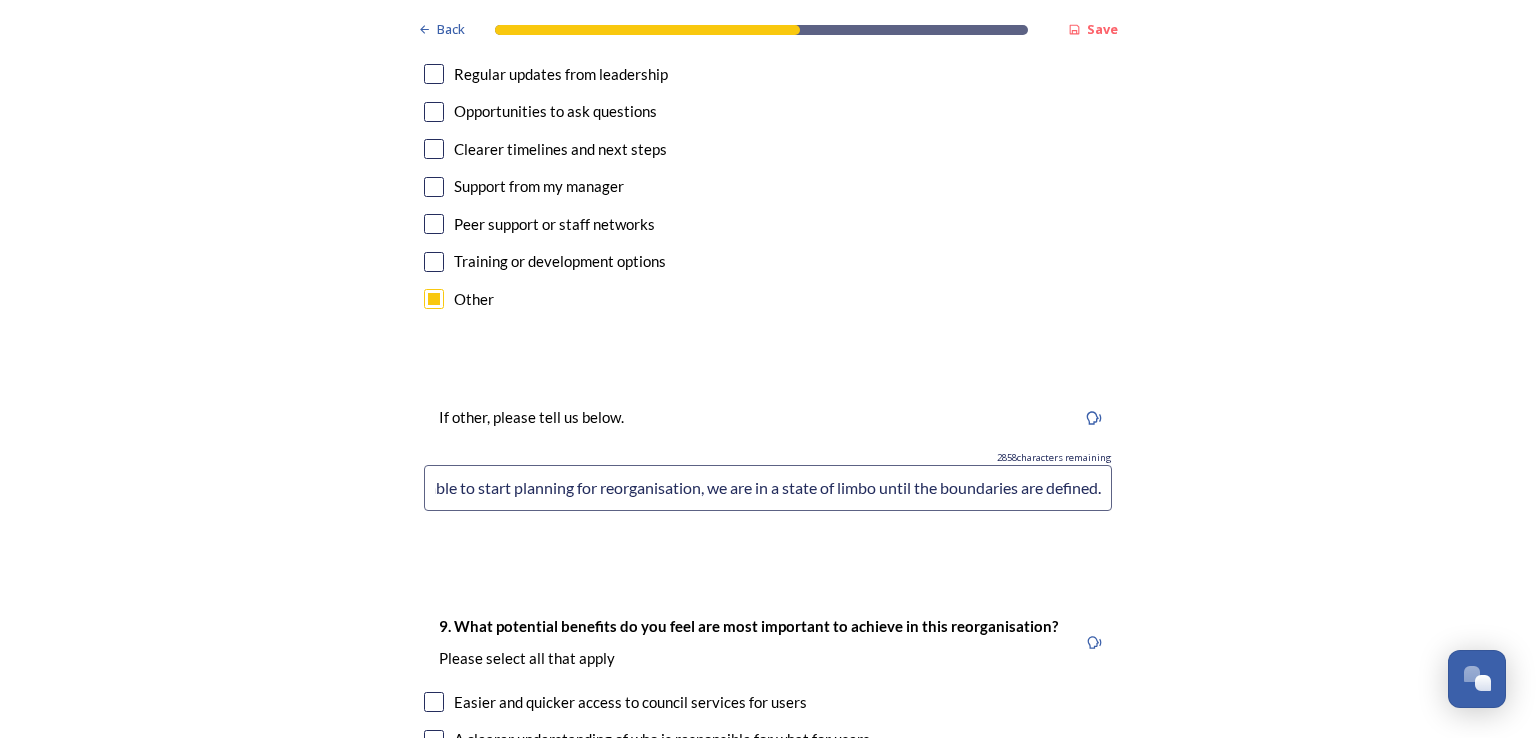 scroll, scrollTop: 0, scrollLeft: 288, axis: horizontal 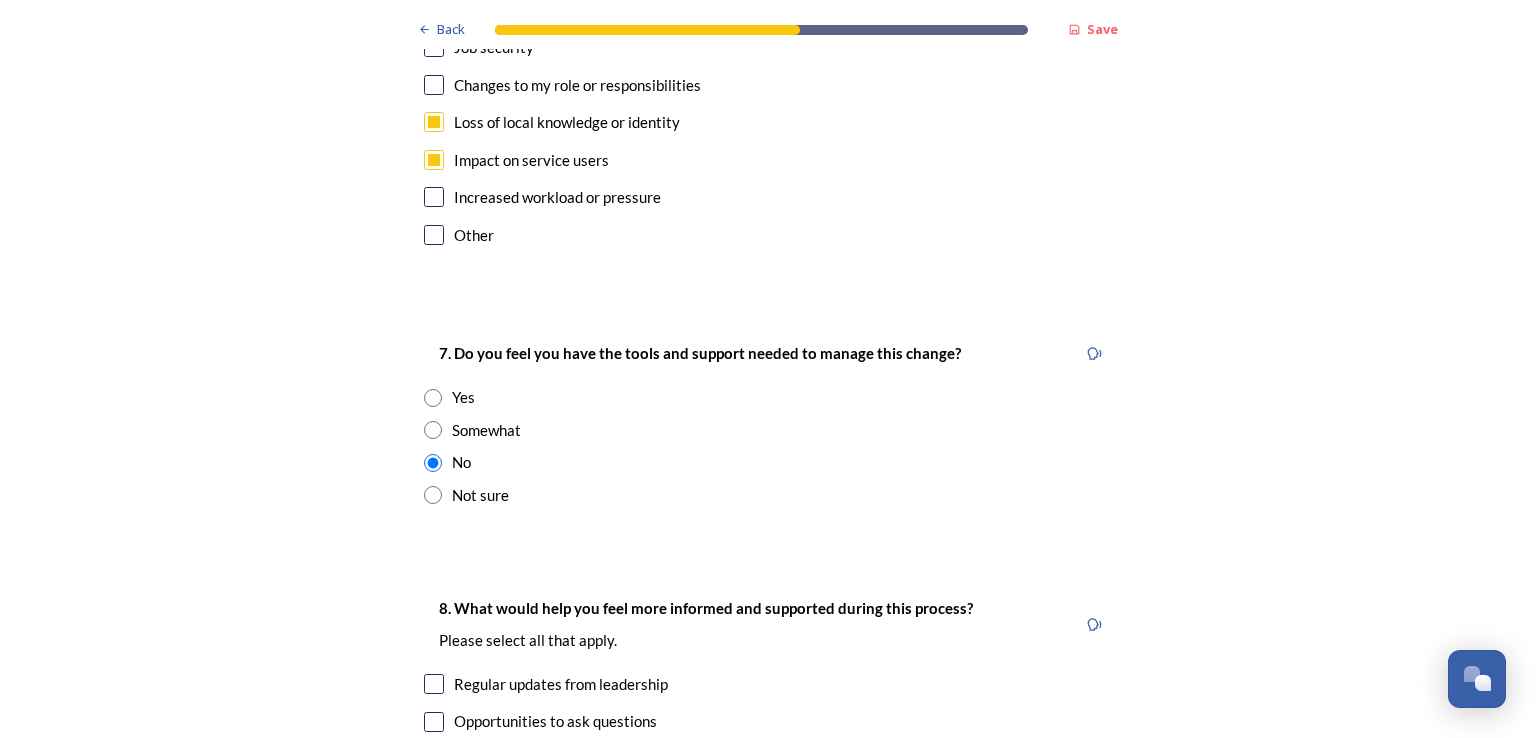 type on "There are still to many unknowns to be able to start planning for reorganisation, we are in a state of limbo until the boundaries are defined." 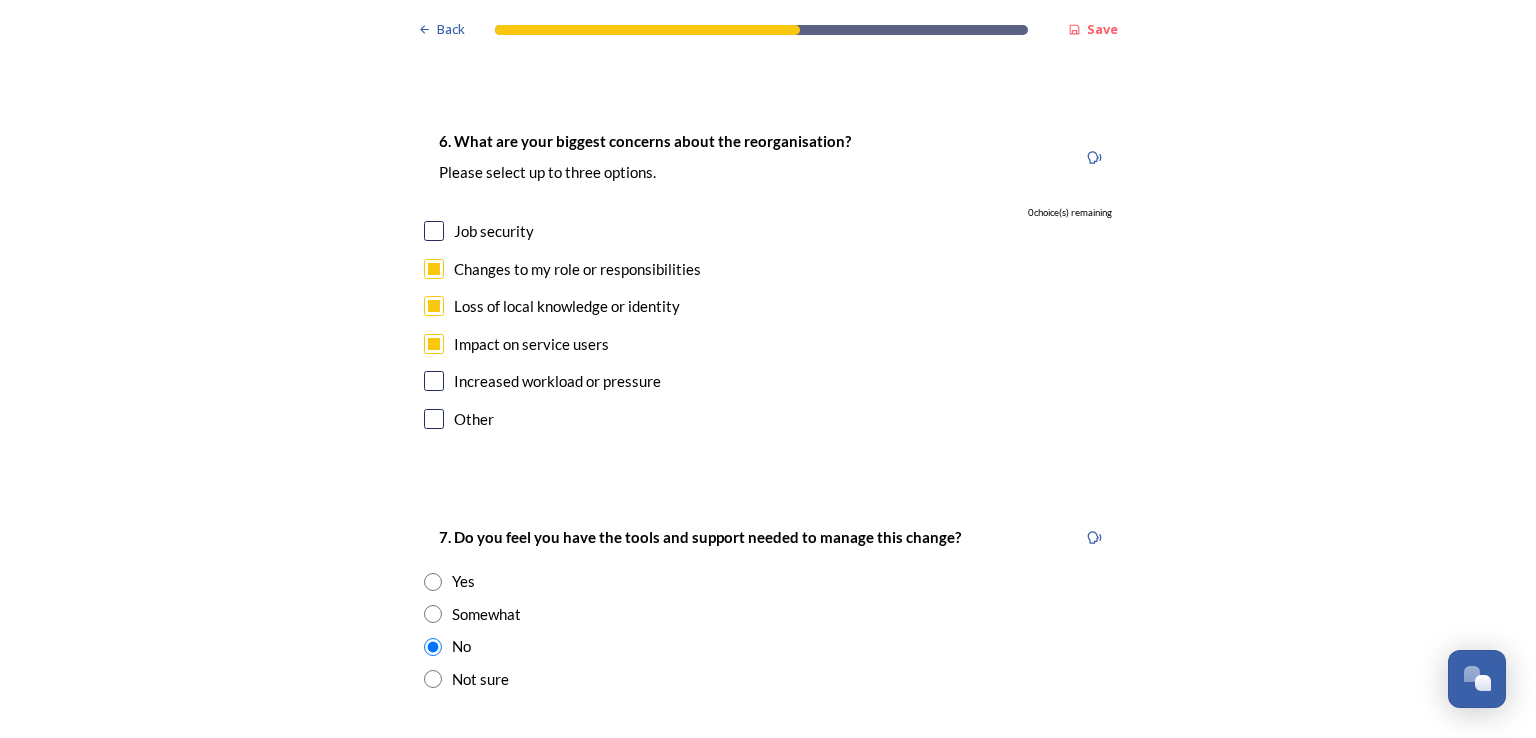 scroll, scrollTop: 3807, scrollLeft: 0, axis: vertical 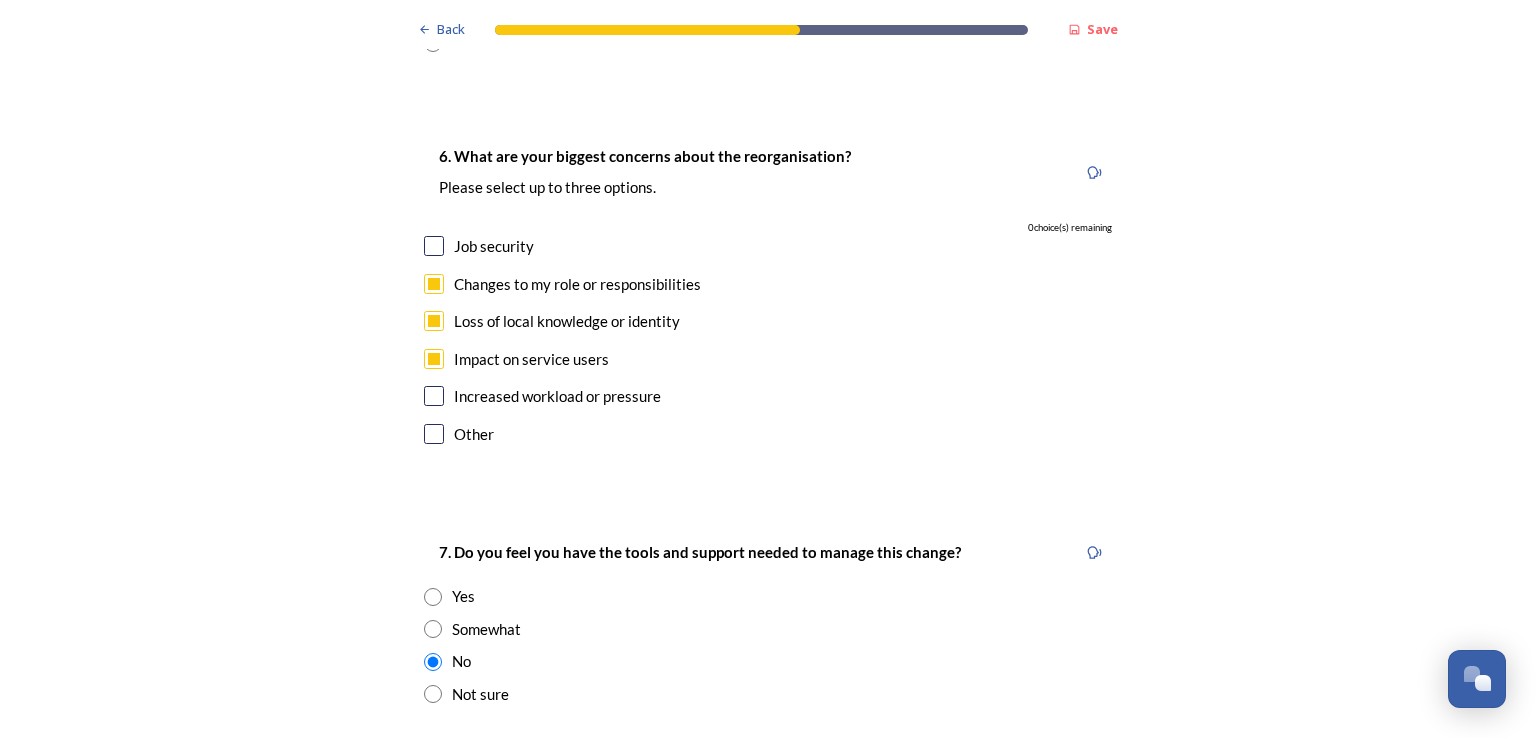click on "Job security" at bounding box center [494, 246] 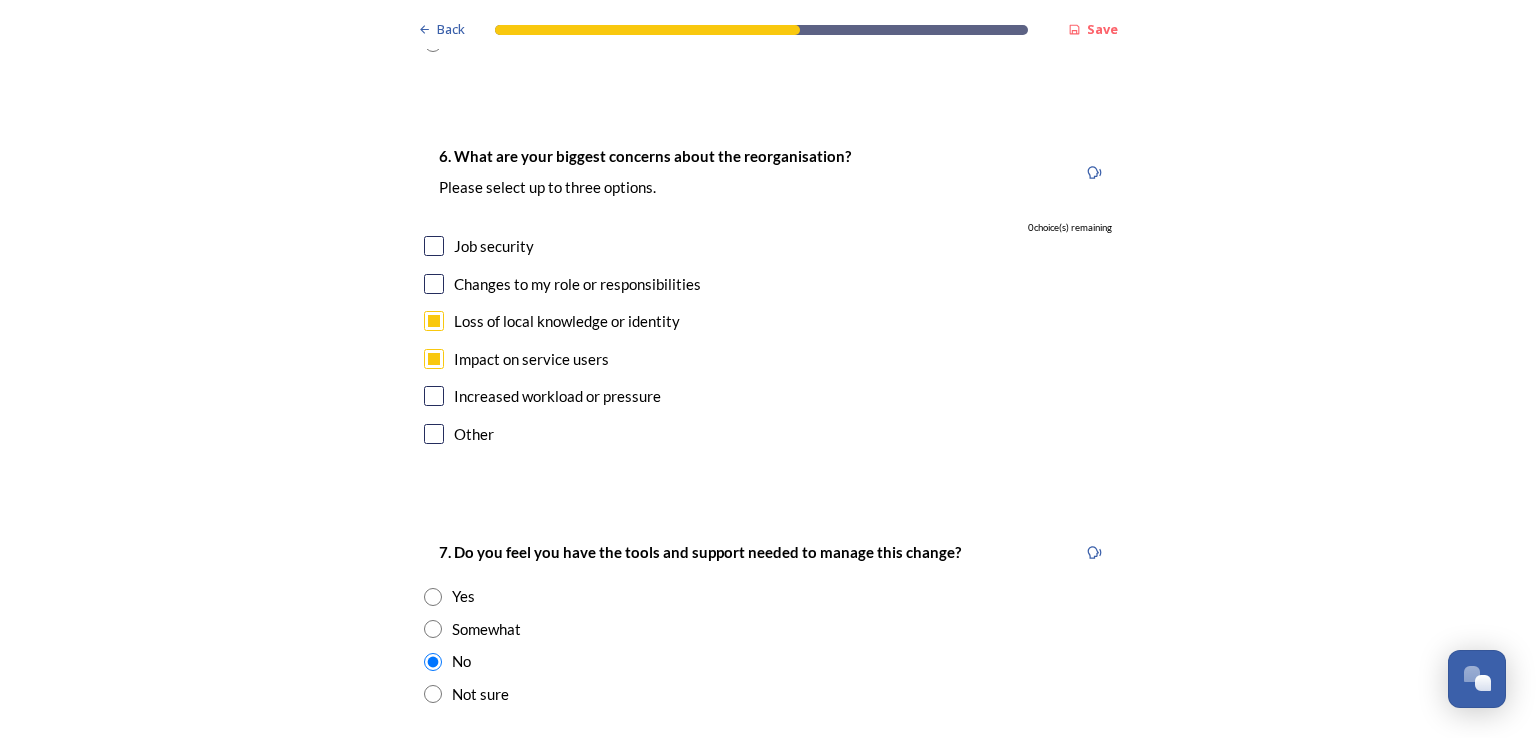 checkbox on "false" 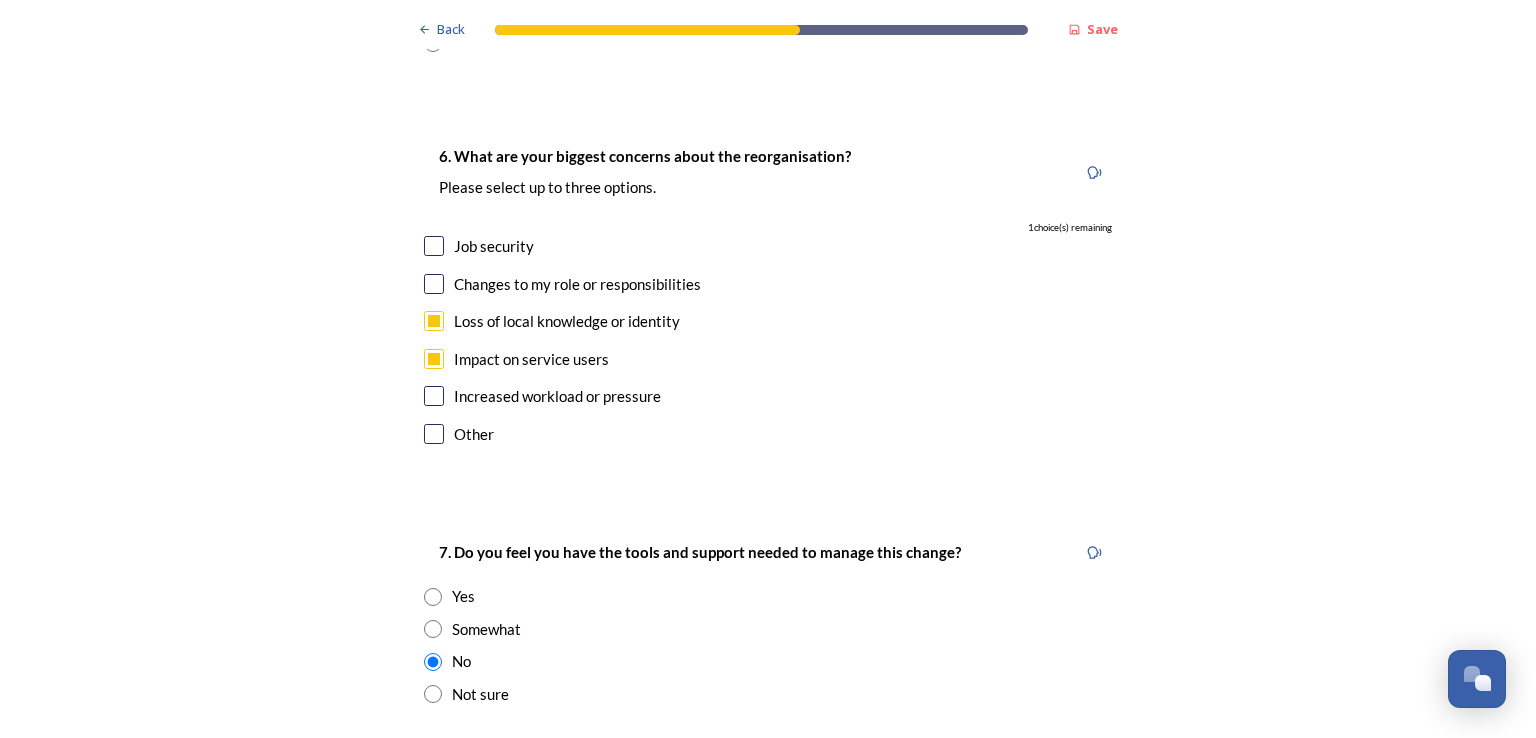 click at bounding box center (434, 246) 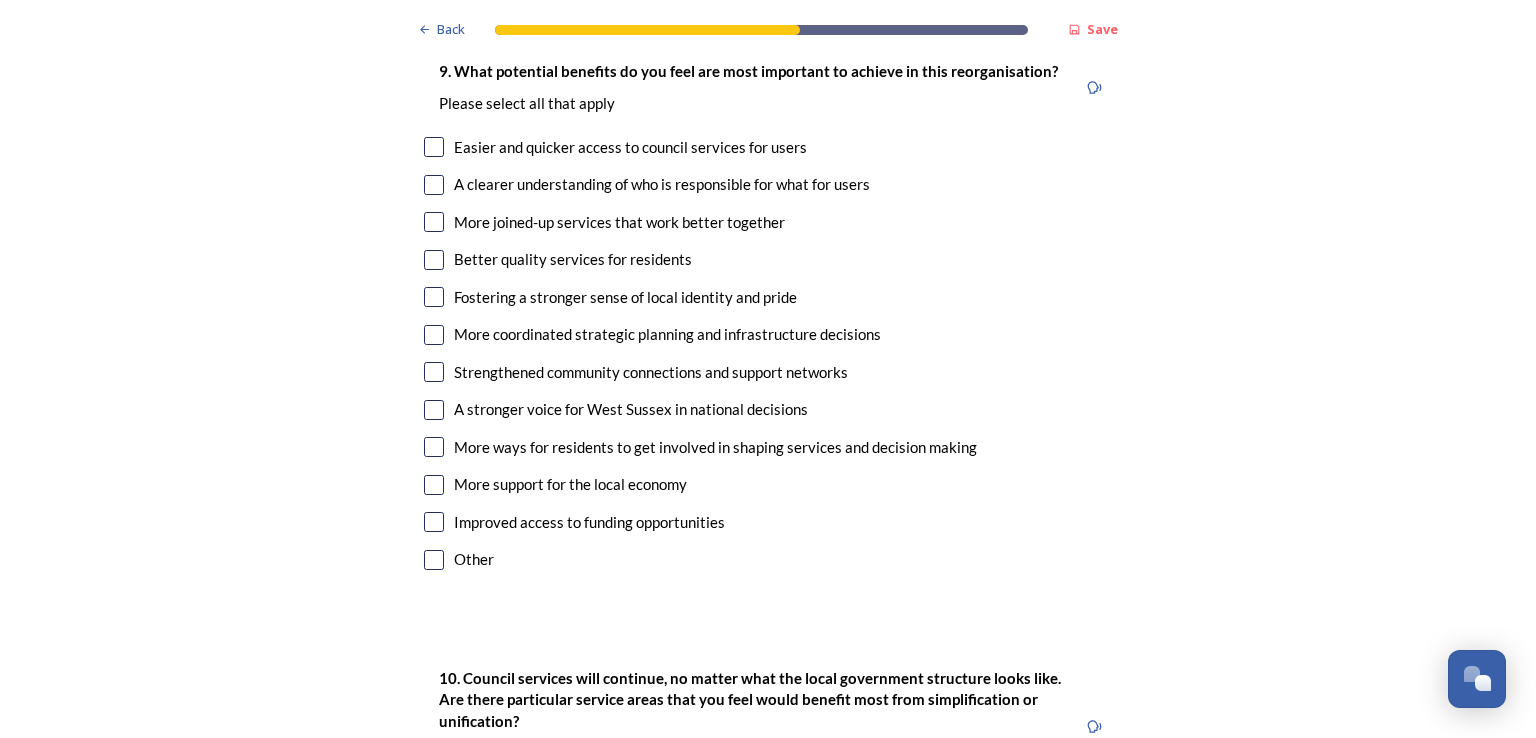 scroll, scrollTop: 5179, scrollLeft: 0, axis: vertical 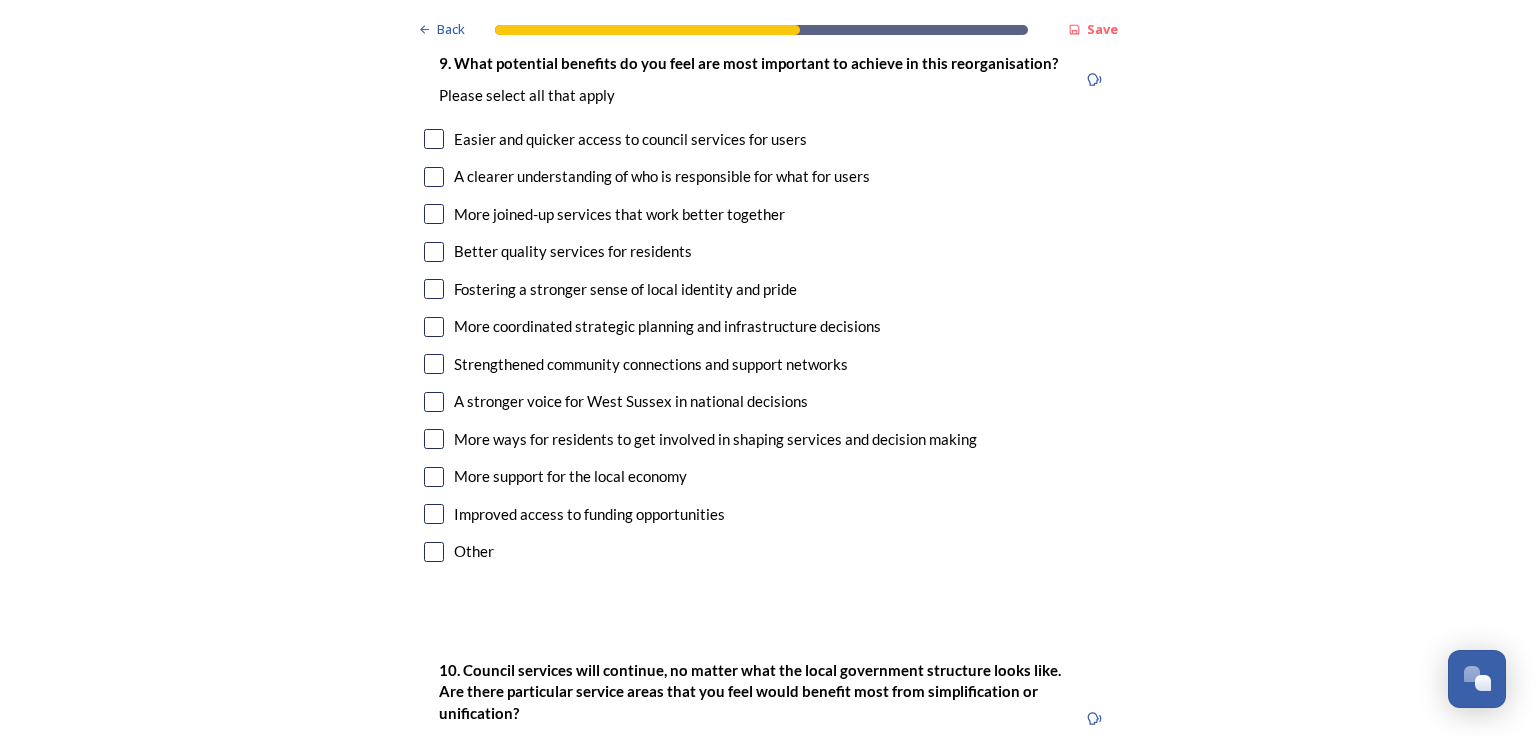 click at bounding box center [434, 139] 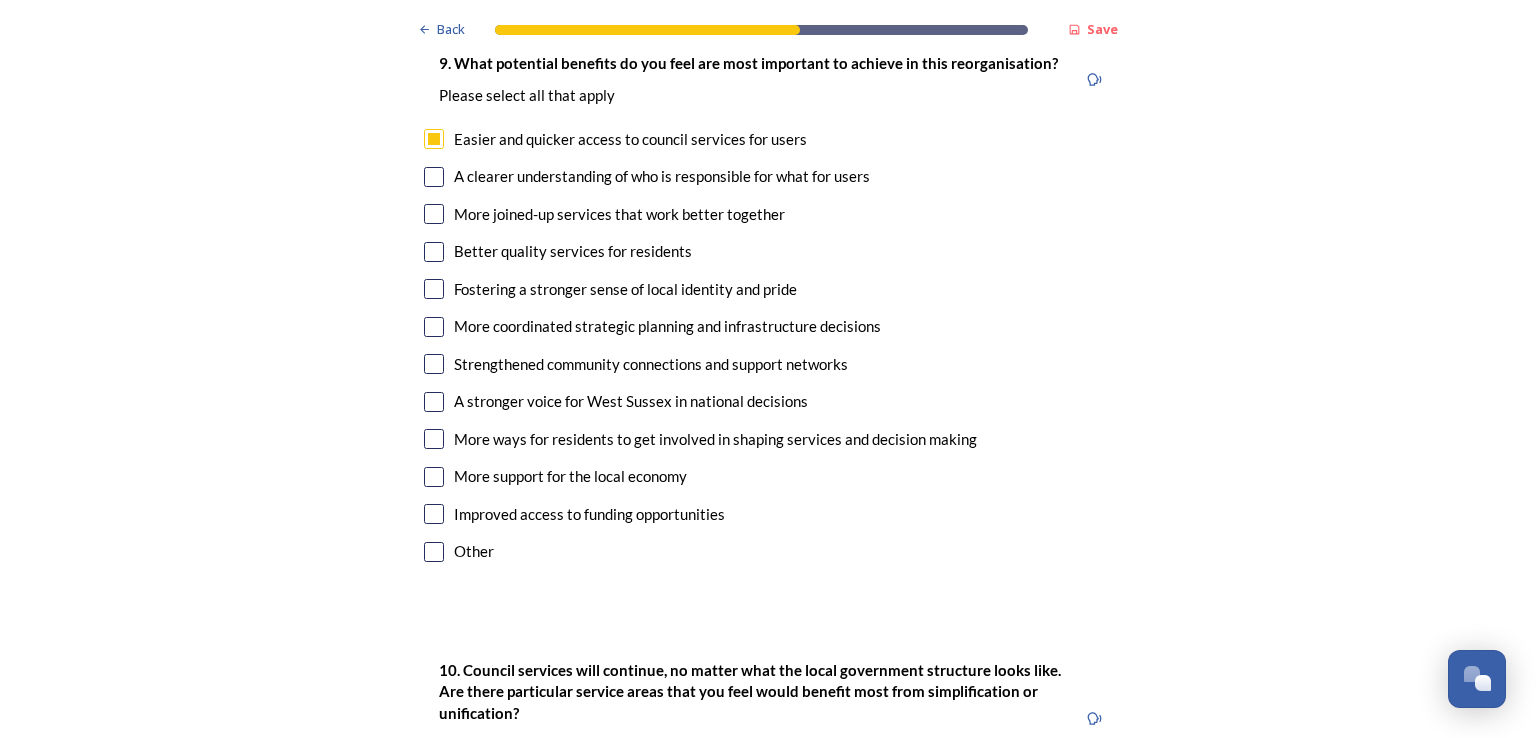 click at bounding box center [434, 177] 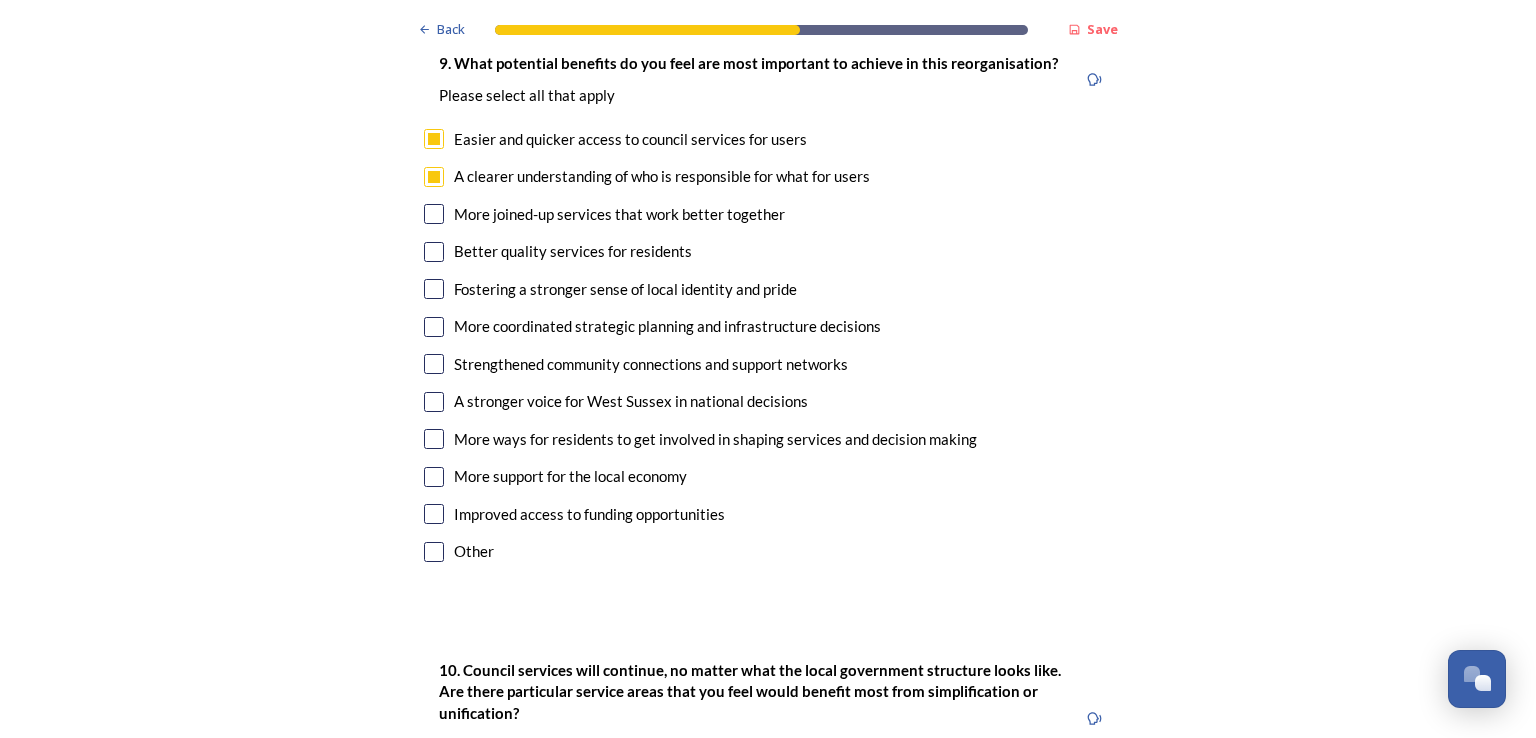 click at bounding box center (434, 214) 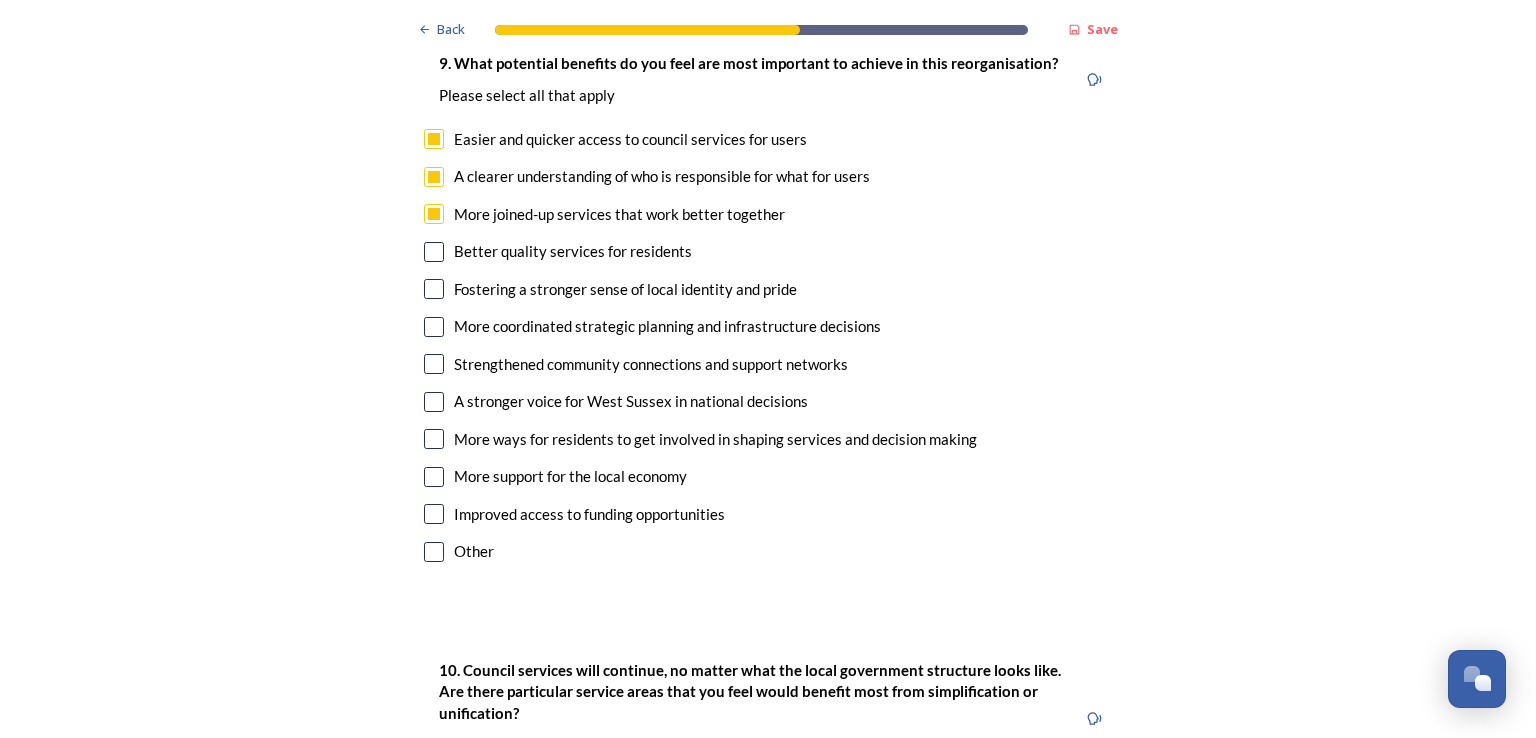 click at bounding box center (434, 289) 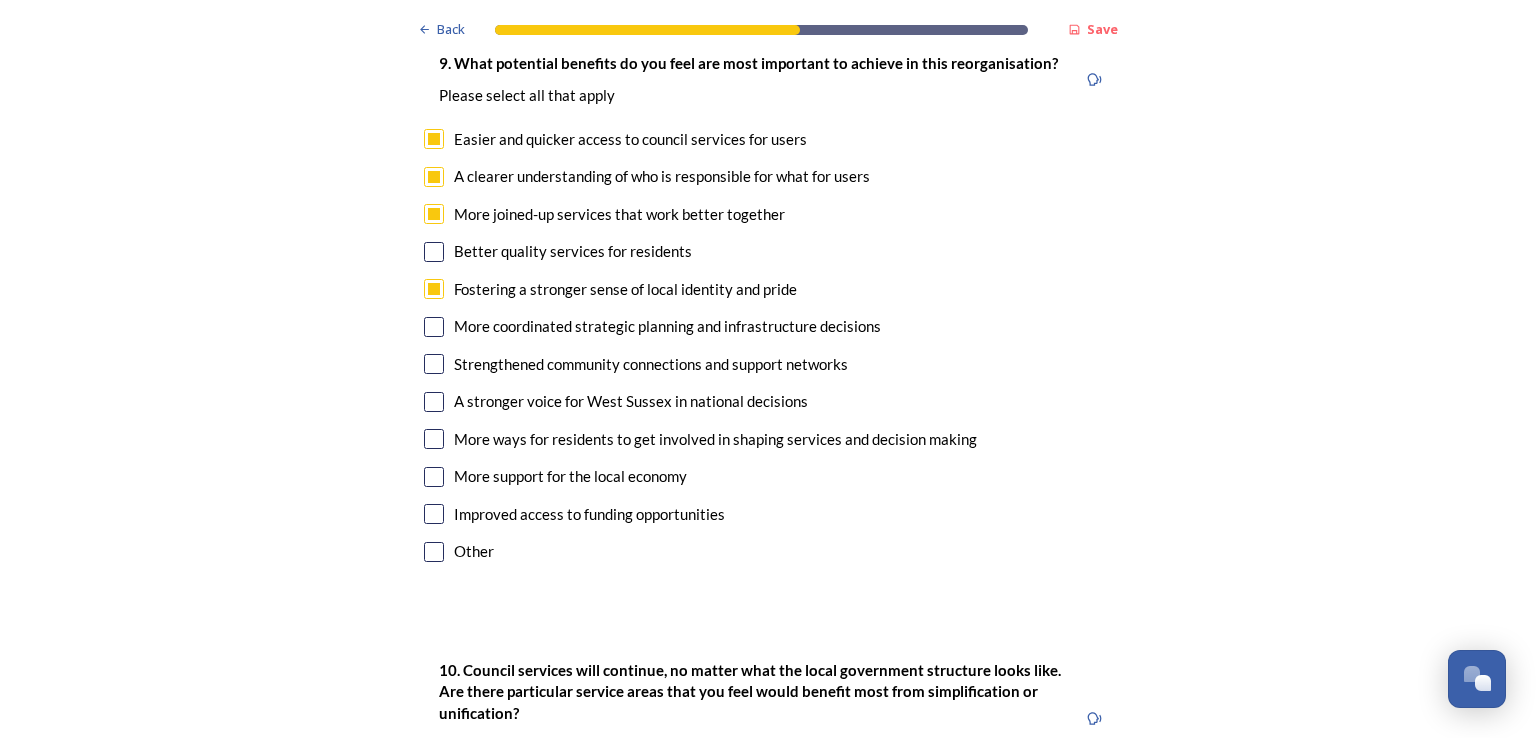 click at bounding box center [434, 327] 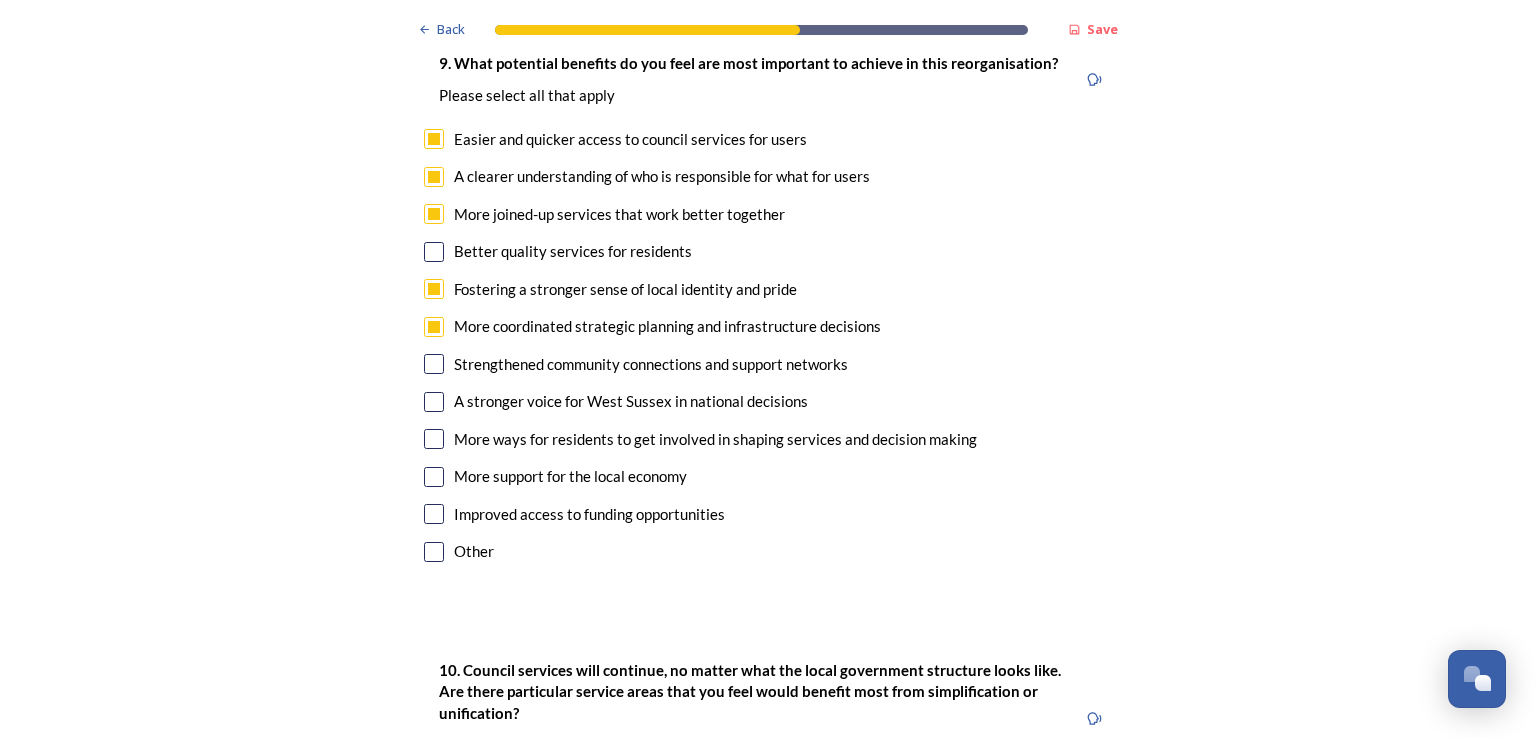 click at bounding box center [434, 477] 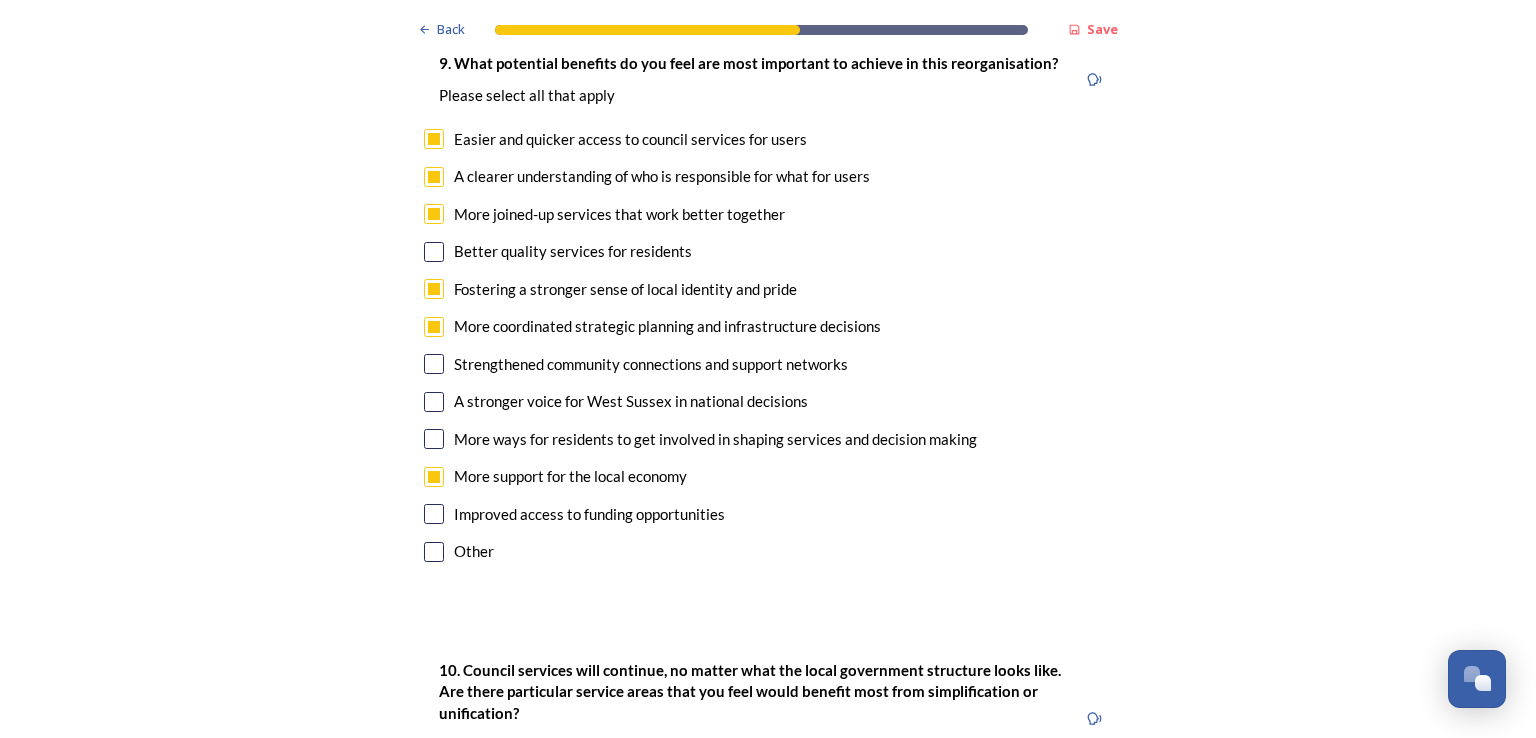 click at bounding box center (434, 252) 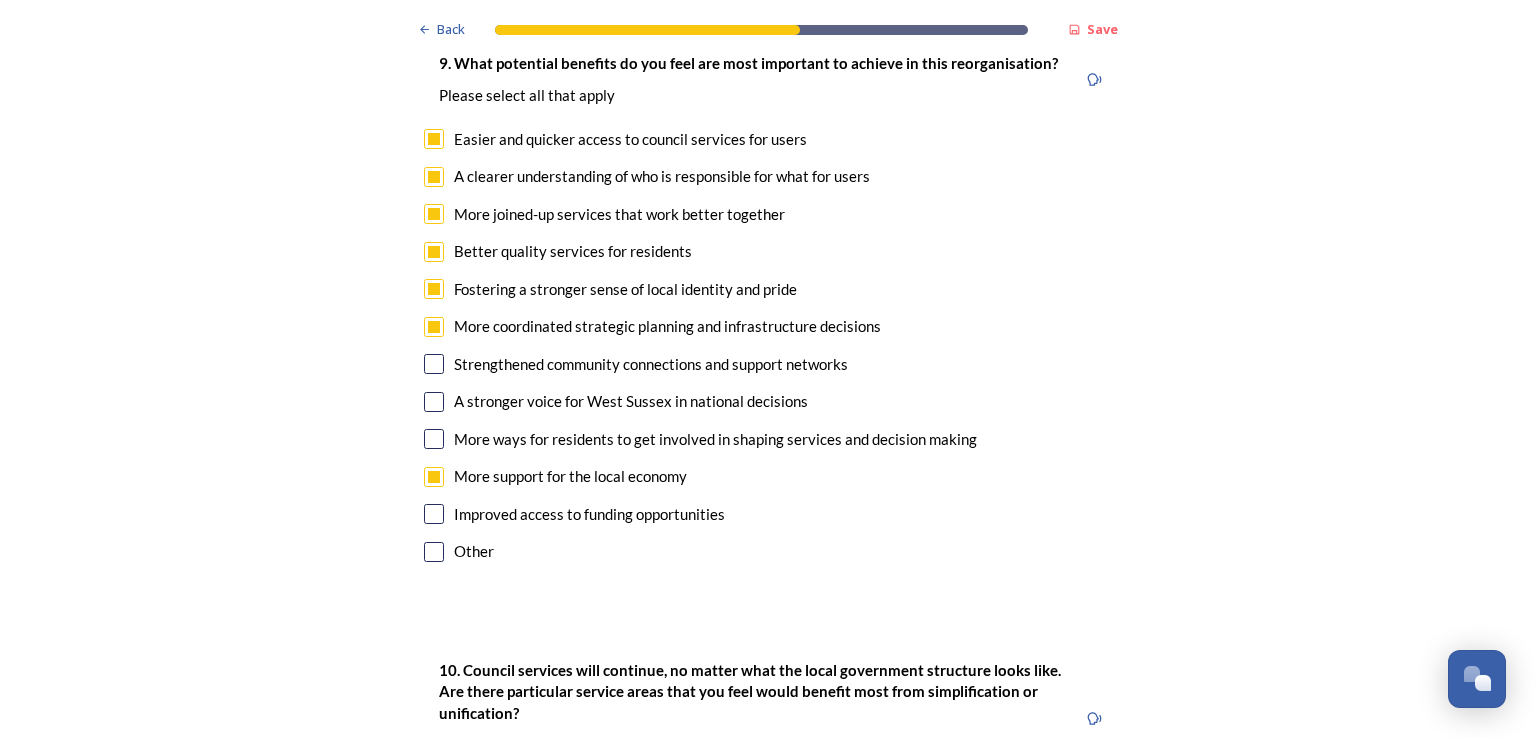 click at bounding box center [434, 402] 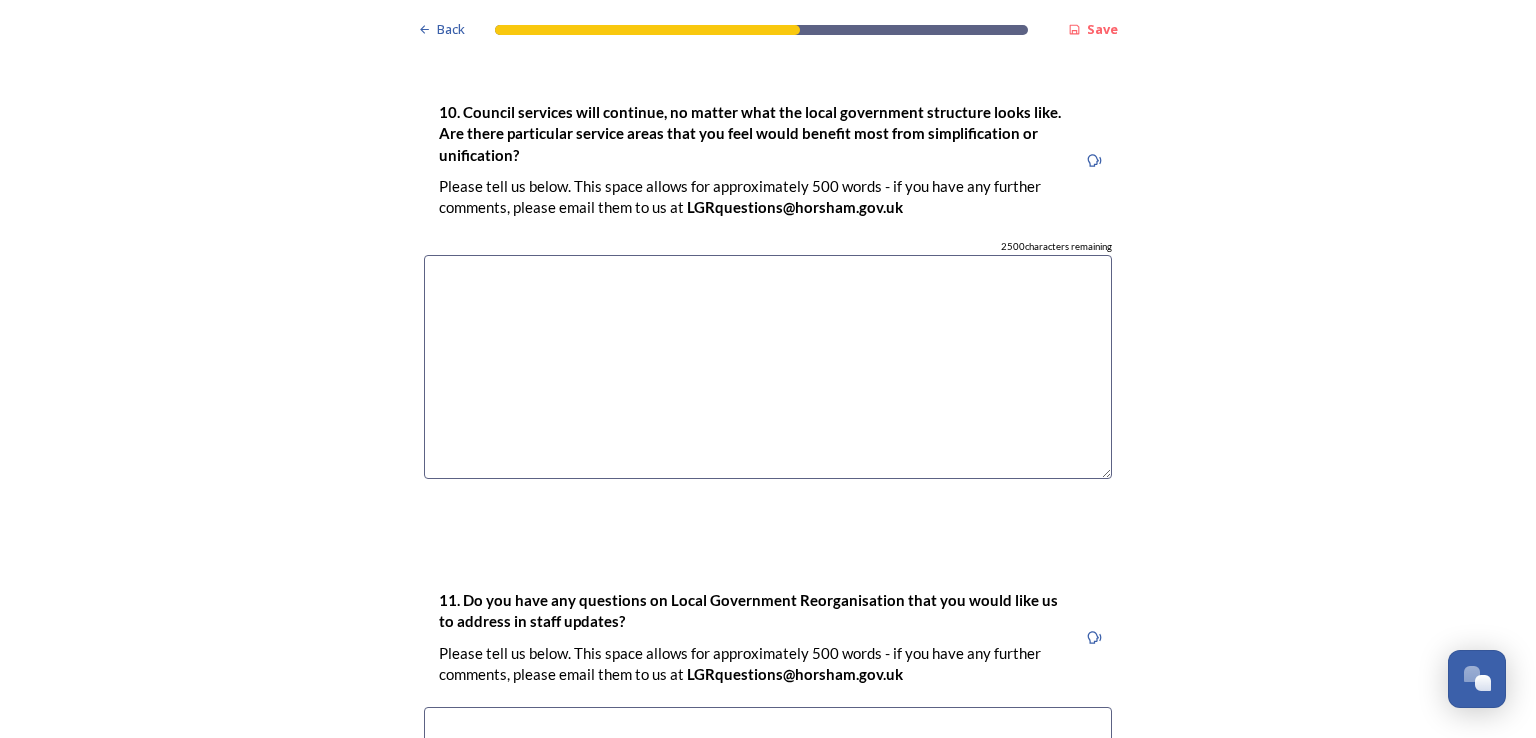 scroll, scrollTop: 5730, scrollLeft: 0, axis: vertical 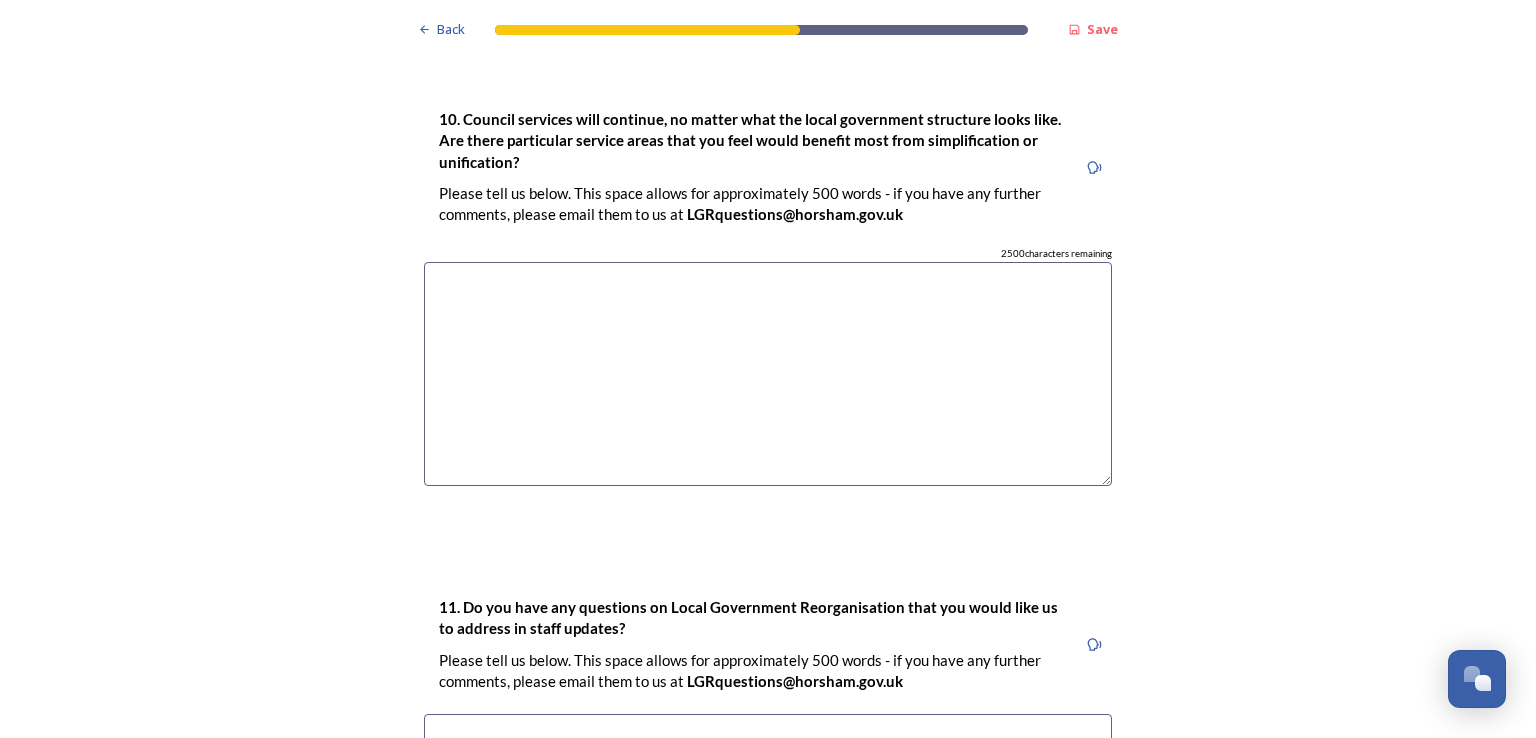 click at bounding box center (768, 374) 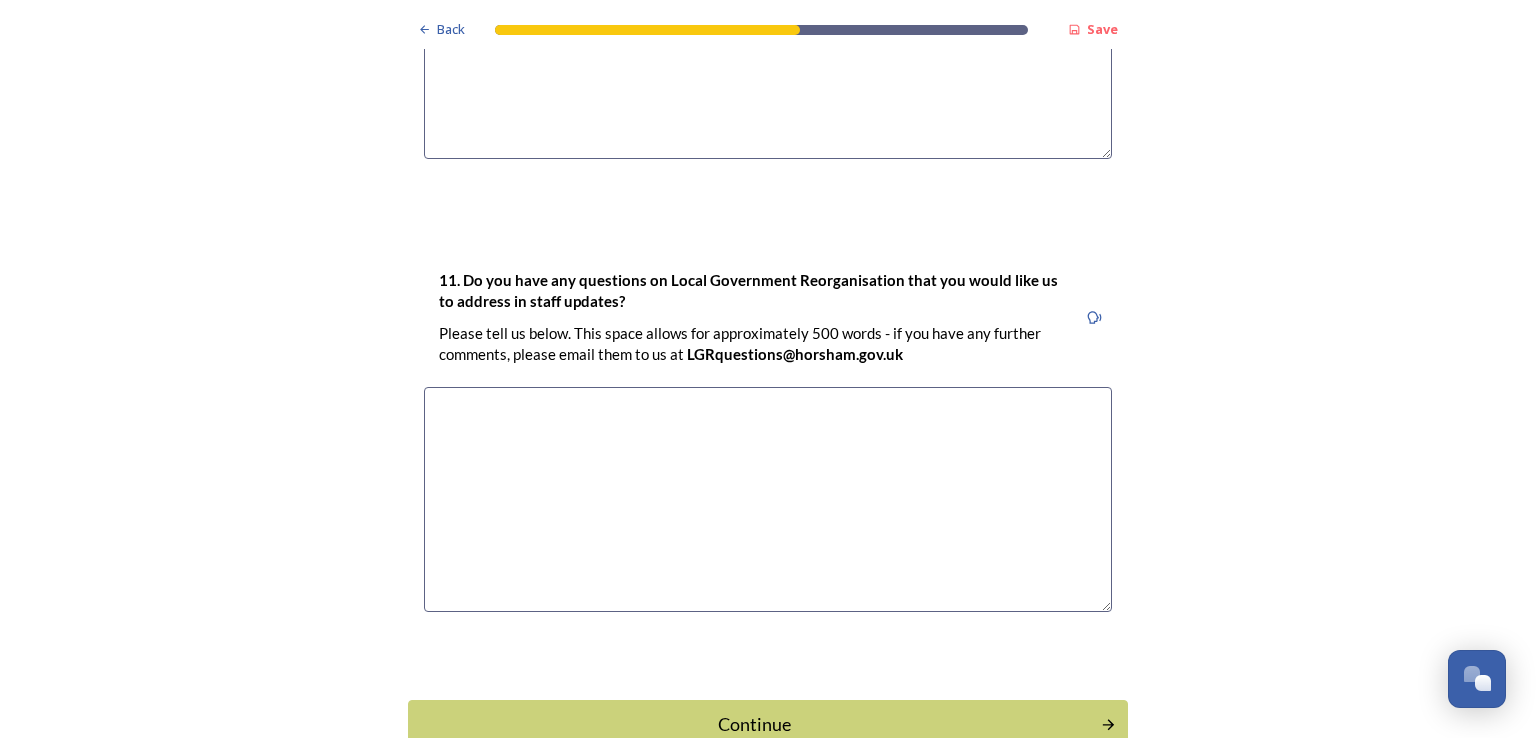 scroll, scrollTop: 6184, scrollLeft: 0, axis: vertical 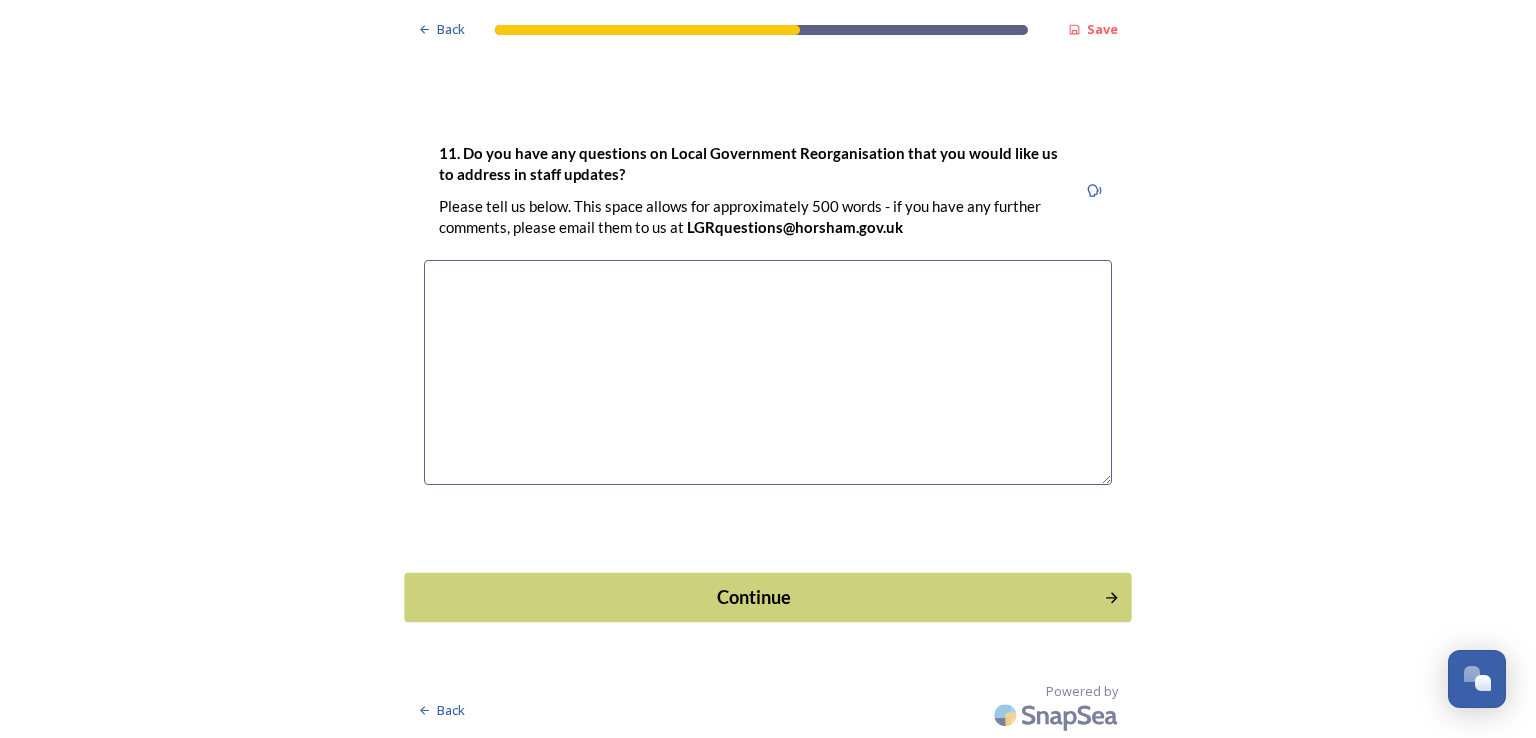 type on "Services that are split in the current model eg parking, highways (maintenance, cleansing, gullies etc), waste collection & disposal.
Bringing together services for vulnerable residents (housing, social services etc)" 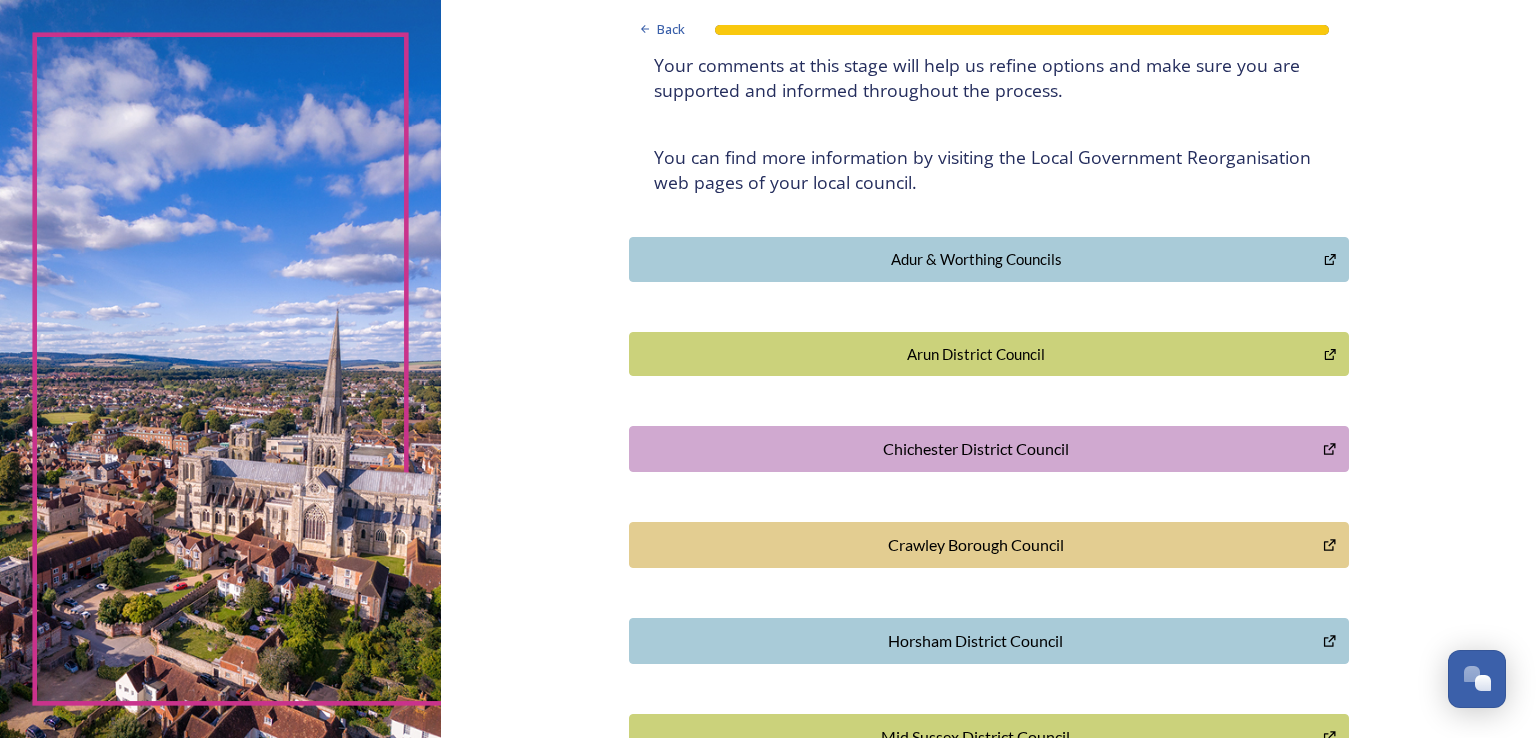 scroll, scrollTop: 548, scrollLeft: 0, axis: vertical 